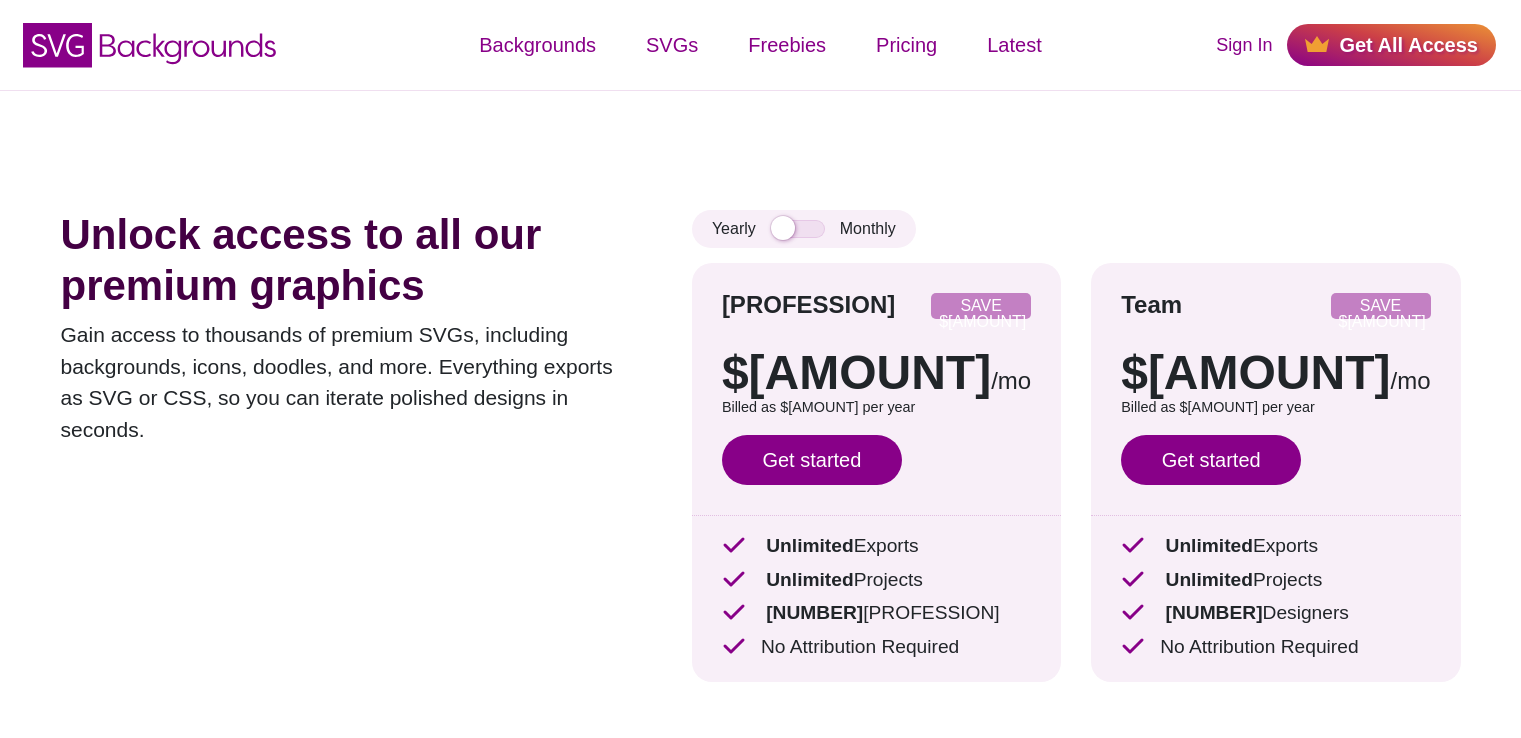 scroll, scrollTop: 0, scrollLeft: 0, axis: both 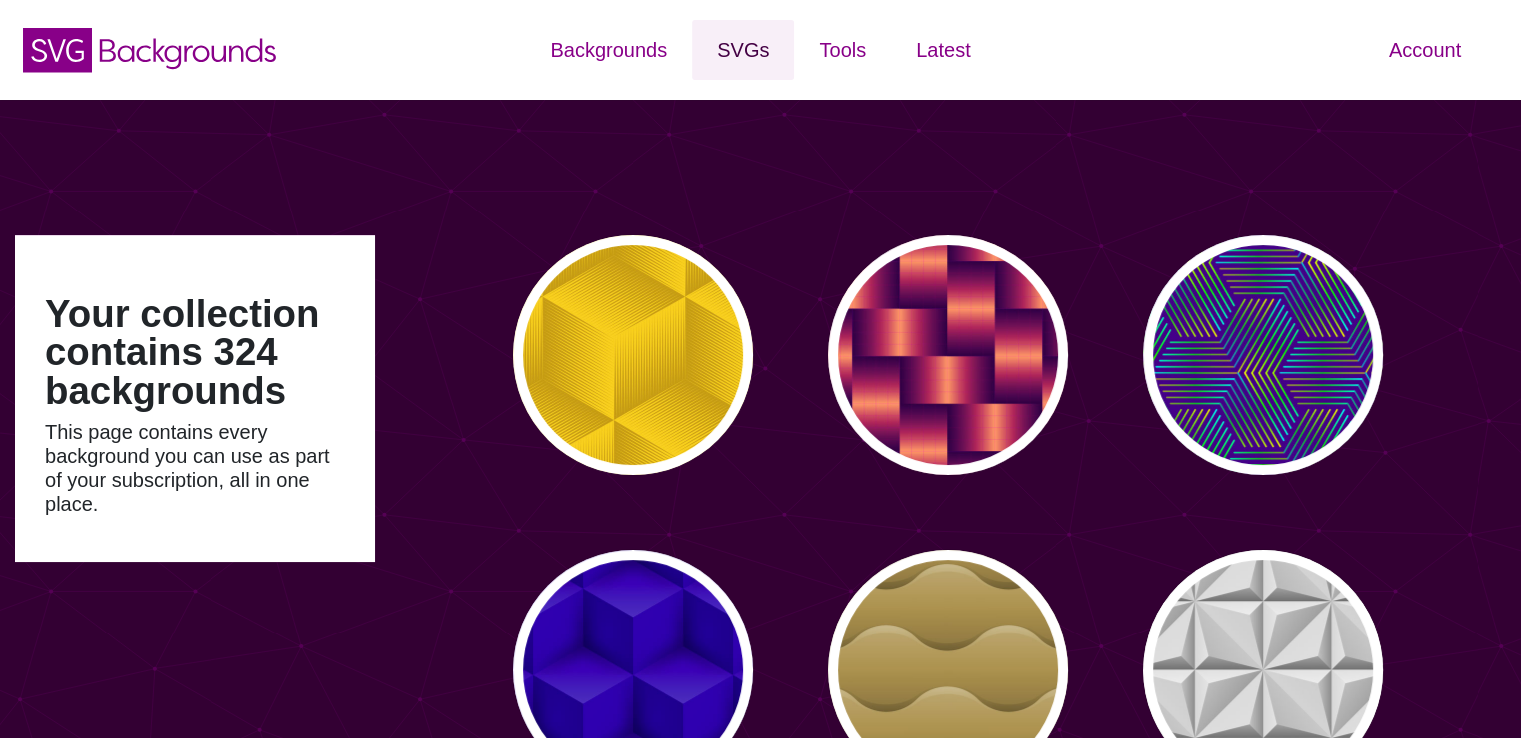 click on "SVGs" at bounding box center (743, 50) 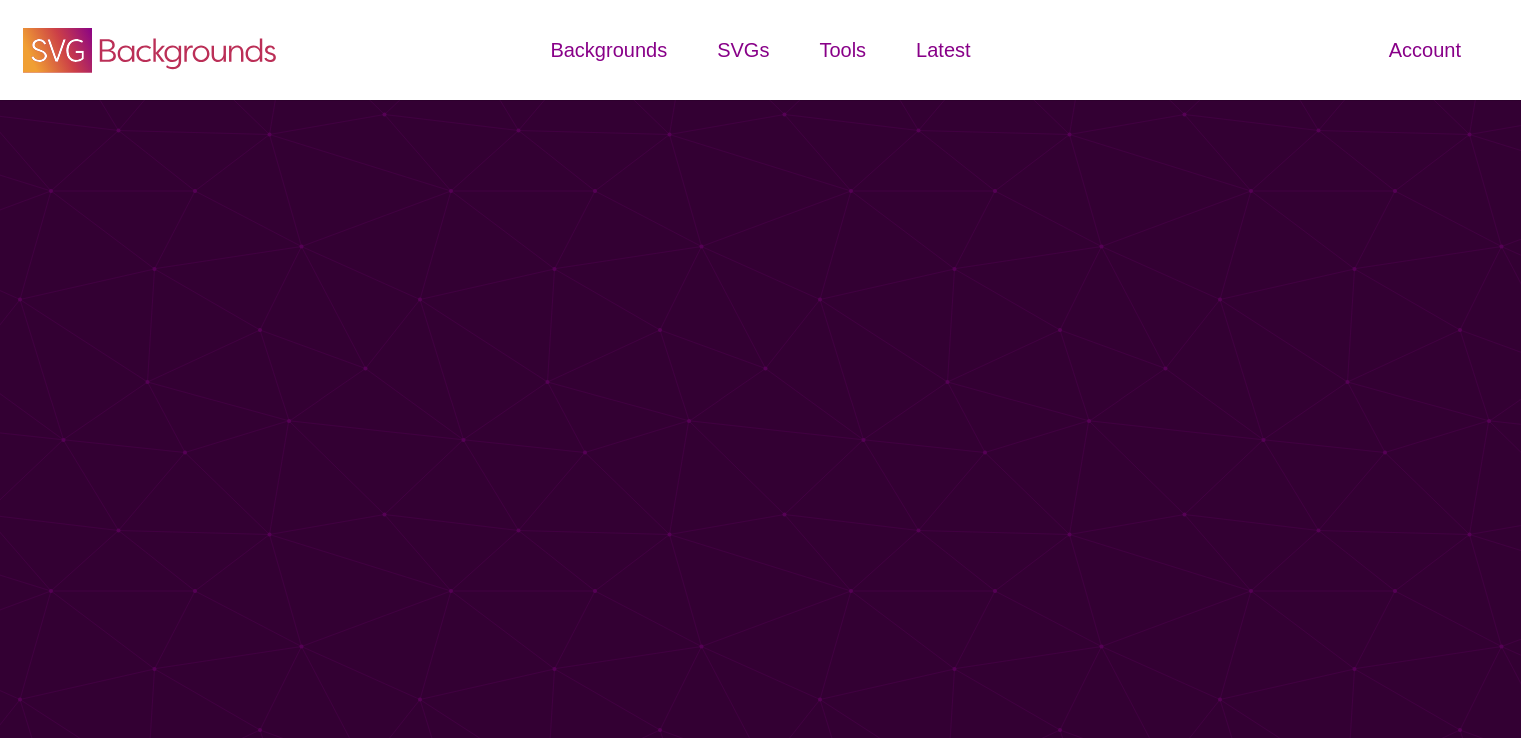 click on "SVG Backgrounds Logo" at bounding box center [150, 50] 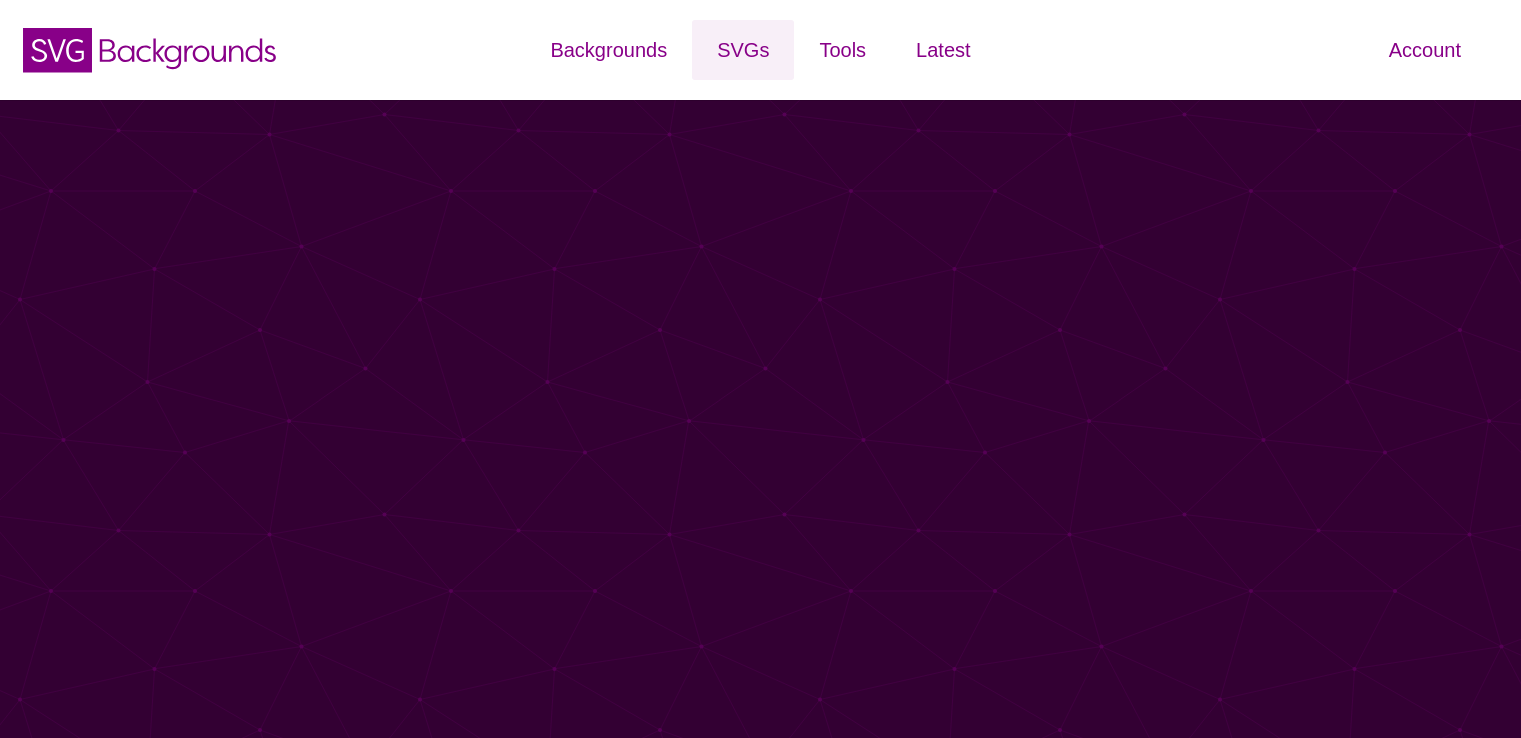 scroll, scrollTop: 0, scrollLeft: 0, axis: both 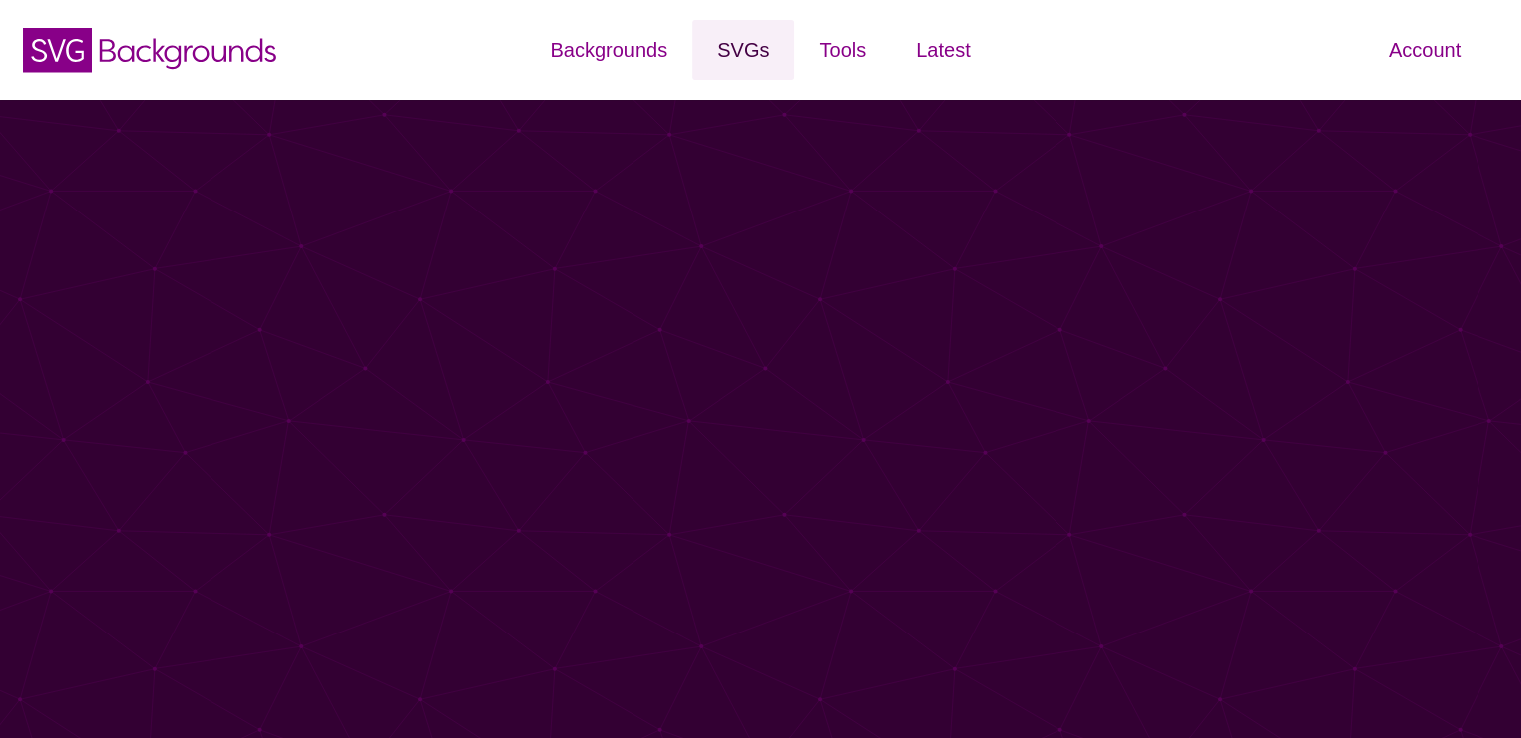 click on "SVGs" at bounding box center (743, 50) 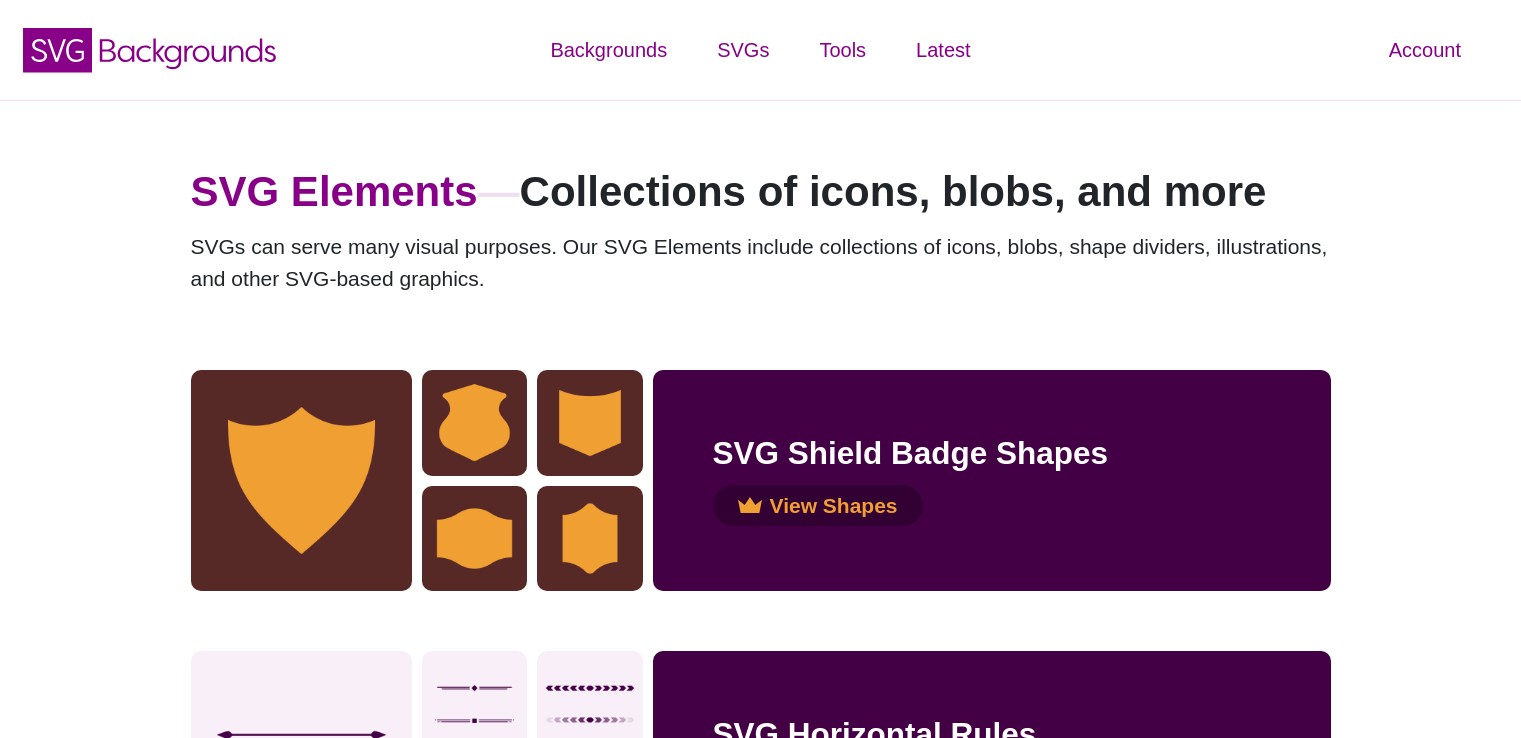 scroll, scrollTop: 0, scrollLeft: 0, axis: both 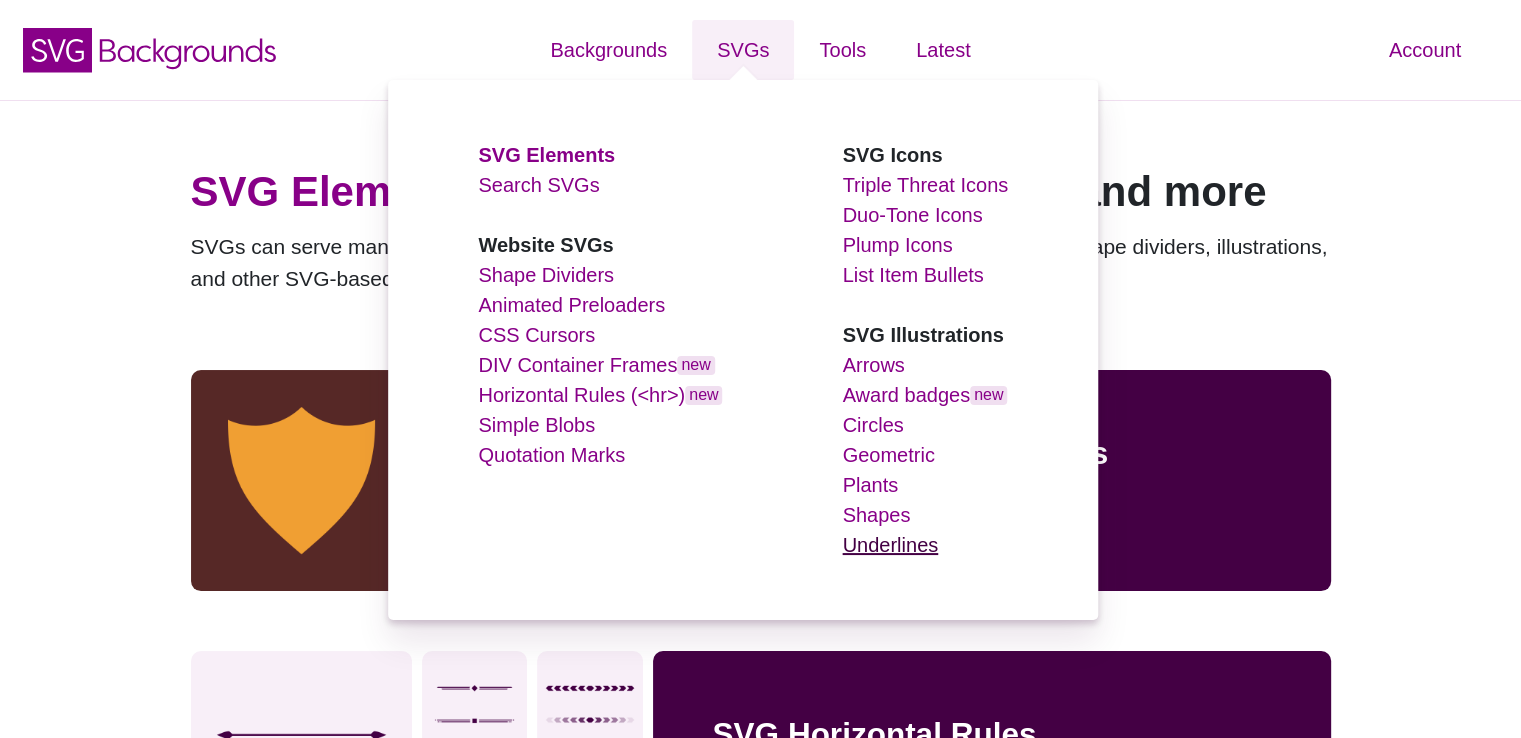 click on "Underlines" at bounding box center (891, 545) 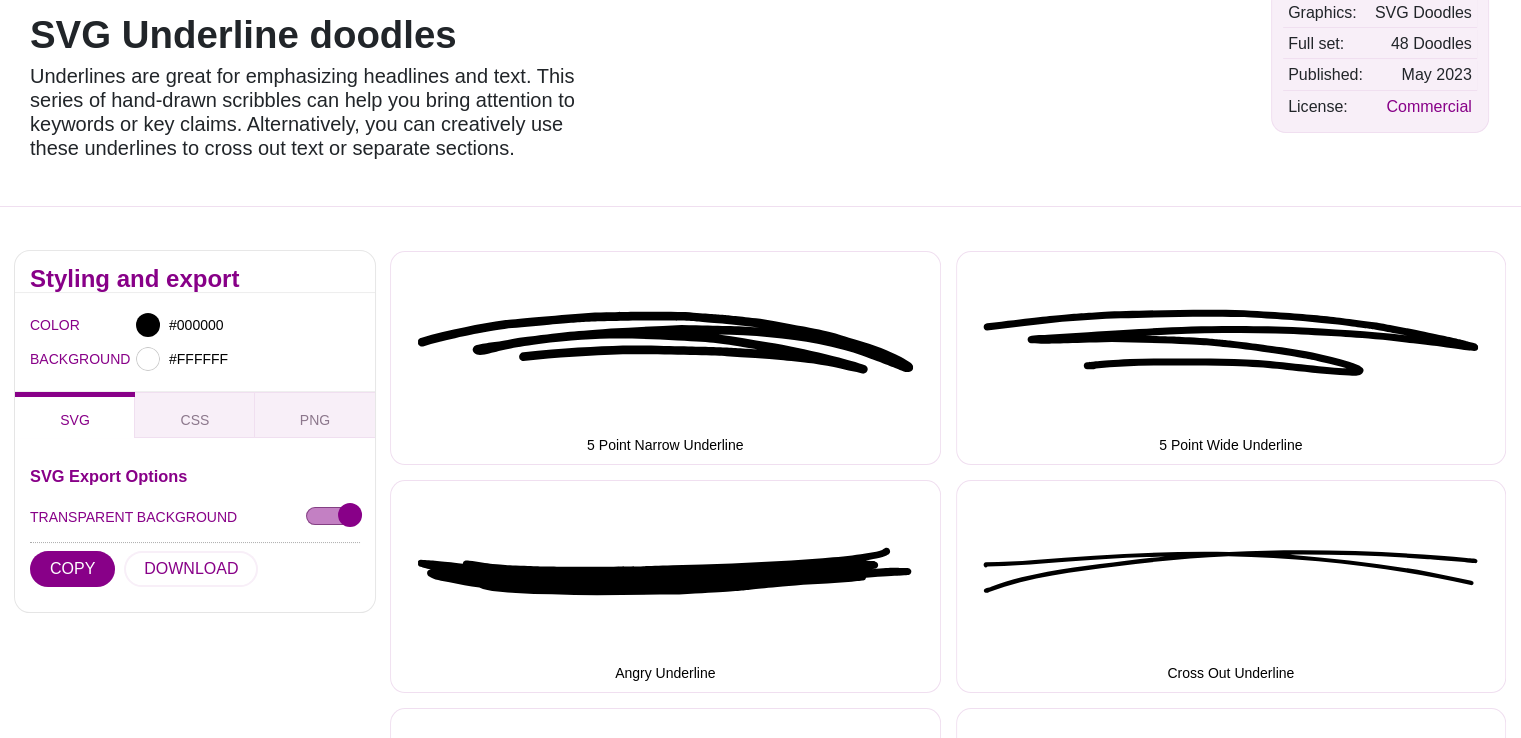 scroll, scrollTop: 0, scrollLeft: 0, axis: both 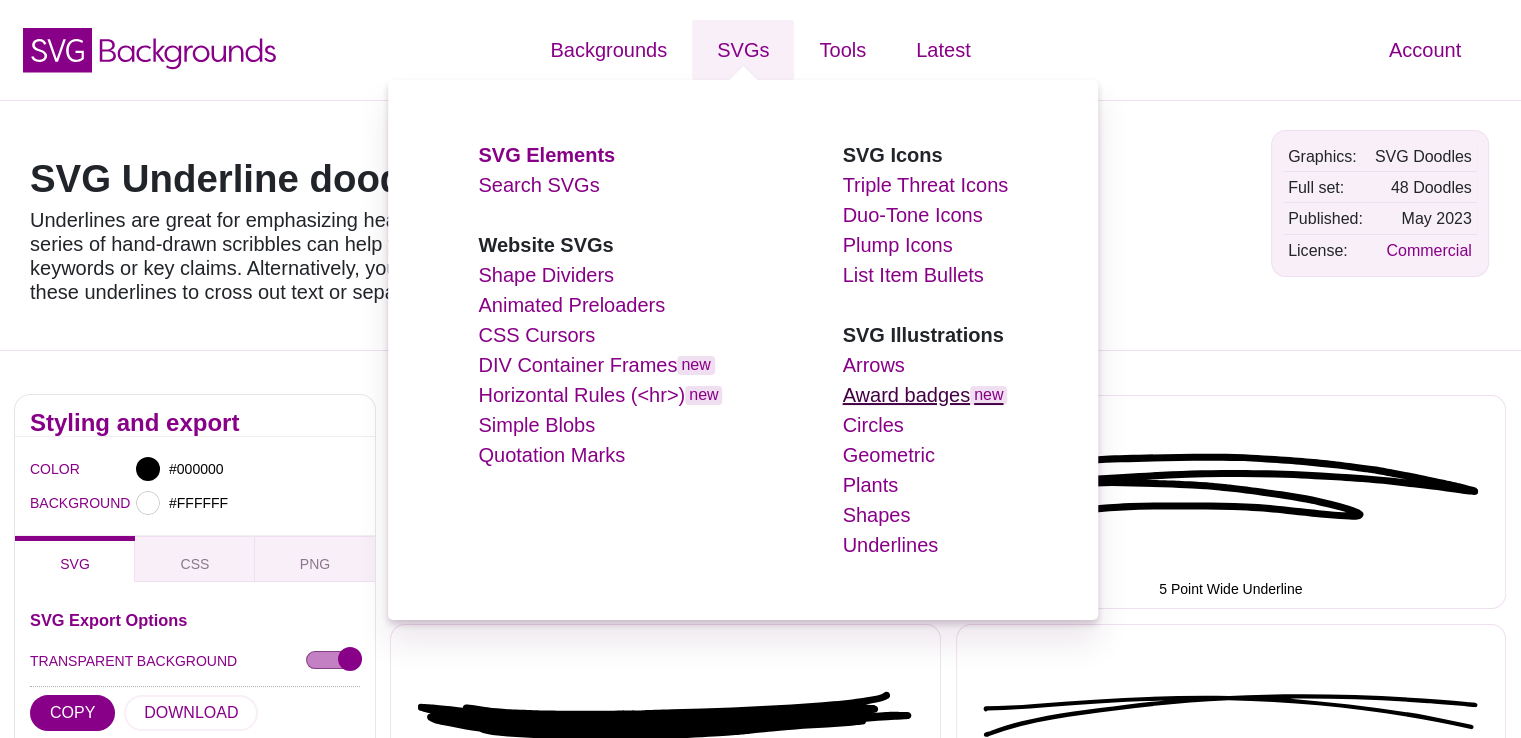 click on "Award badges  new" at bounding box center (925, 395) 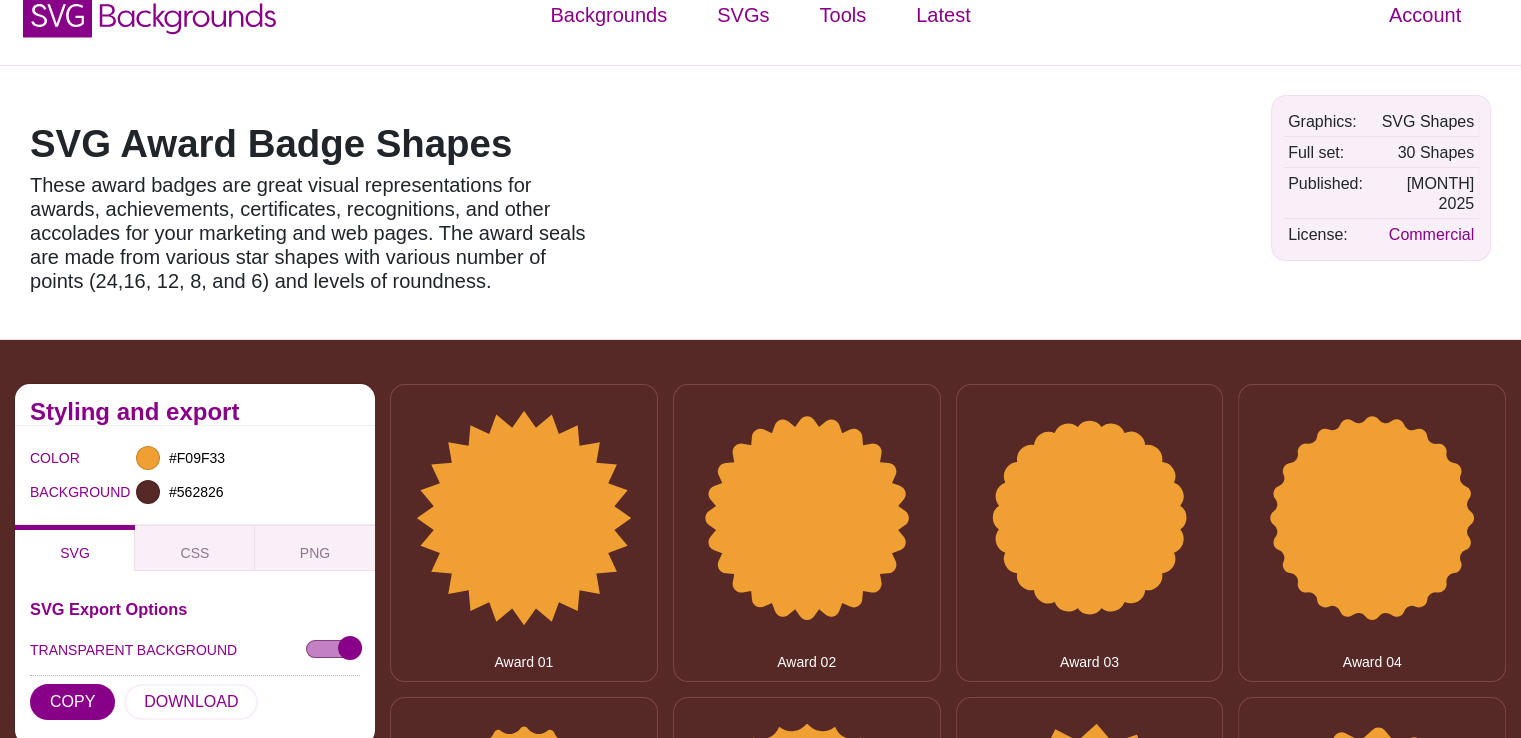 scroll, scrollTop: 0, scrollLeft: 0, axis: both 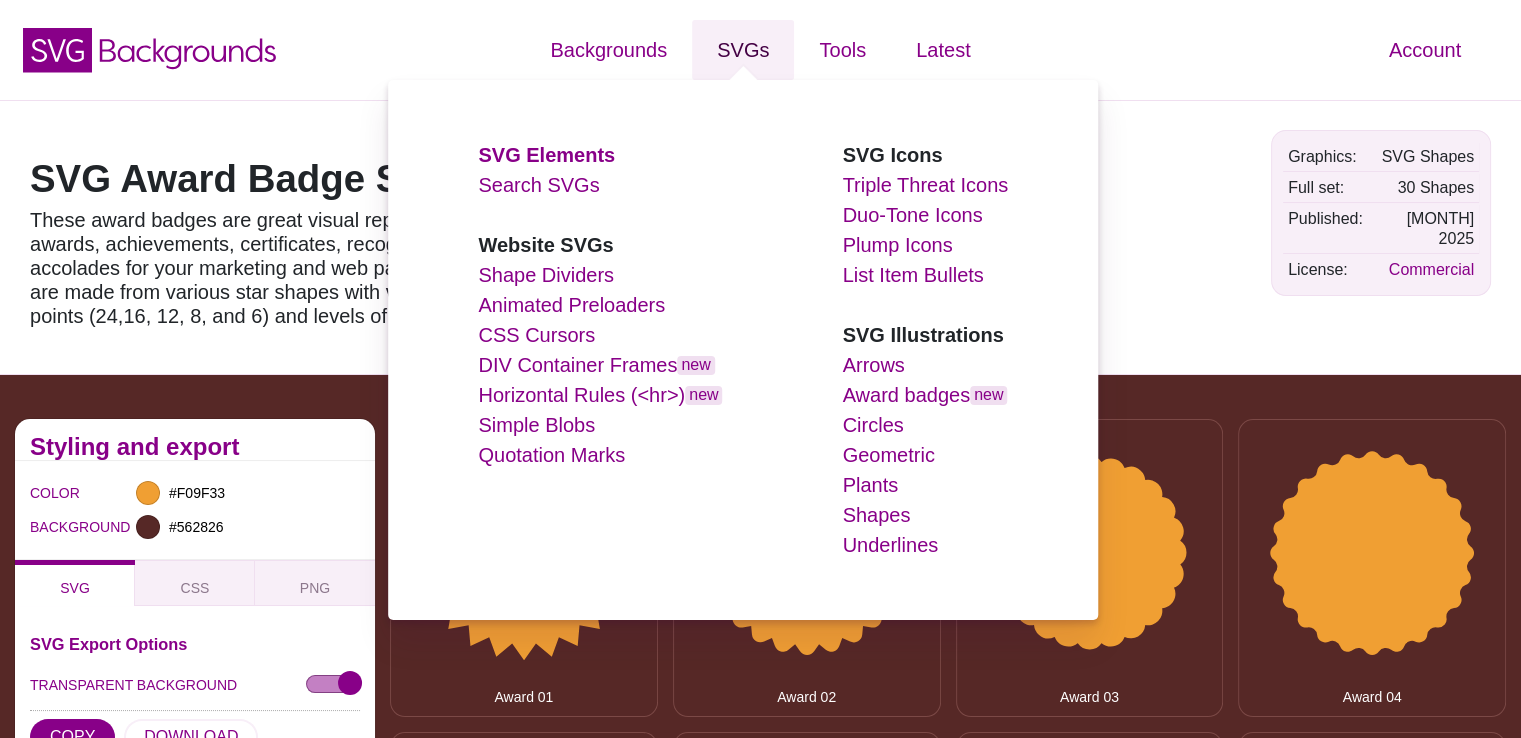 click on "SVGs" at bounding box center [743, 50] 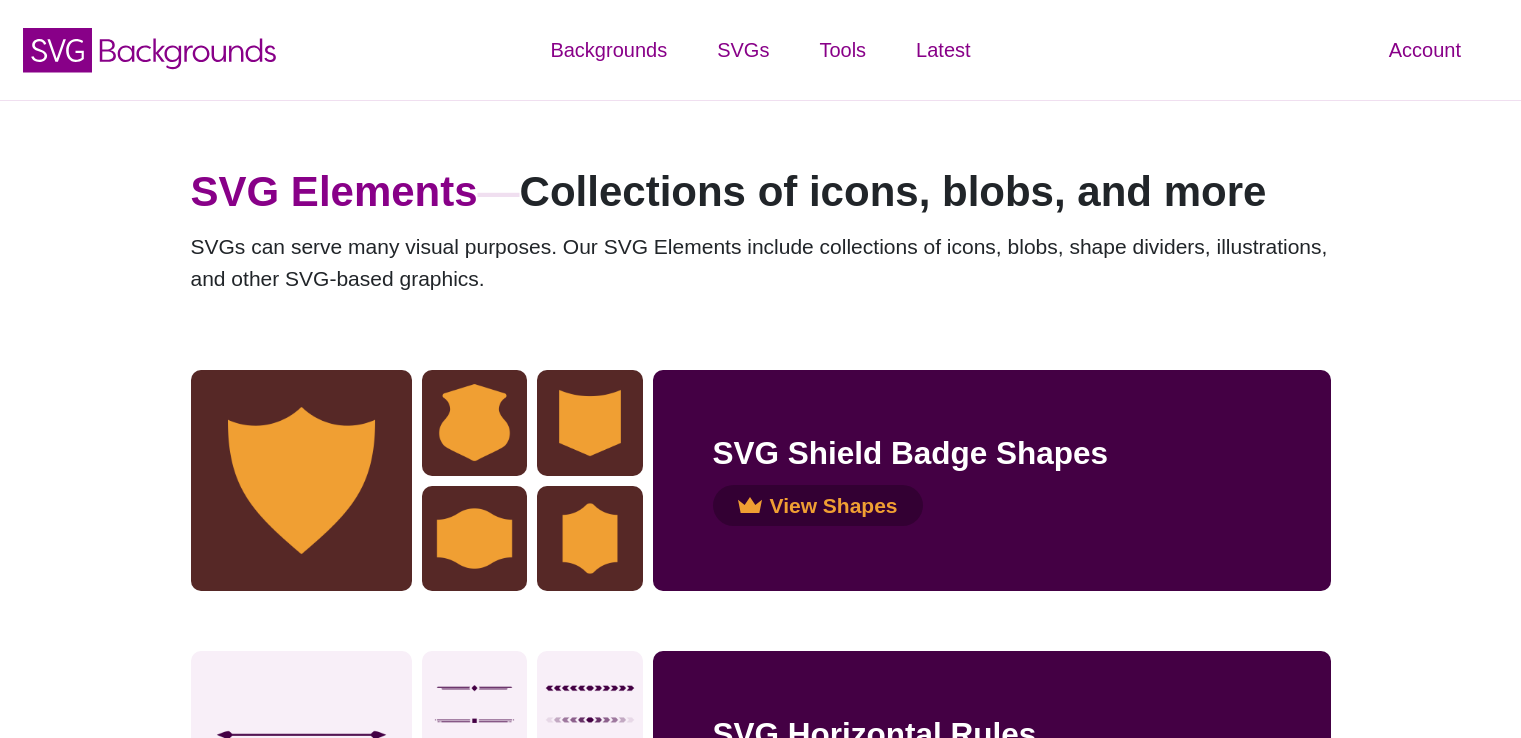 scroll, scrollTop: 0, scrollLeft: 0, axis: both 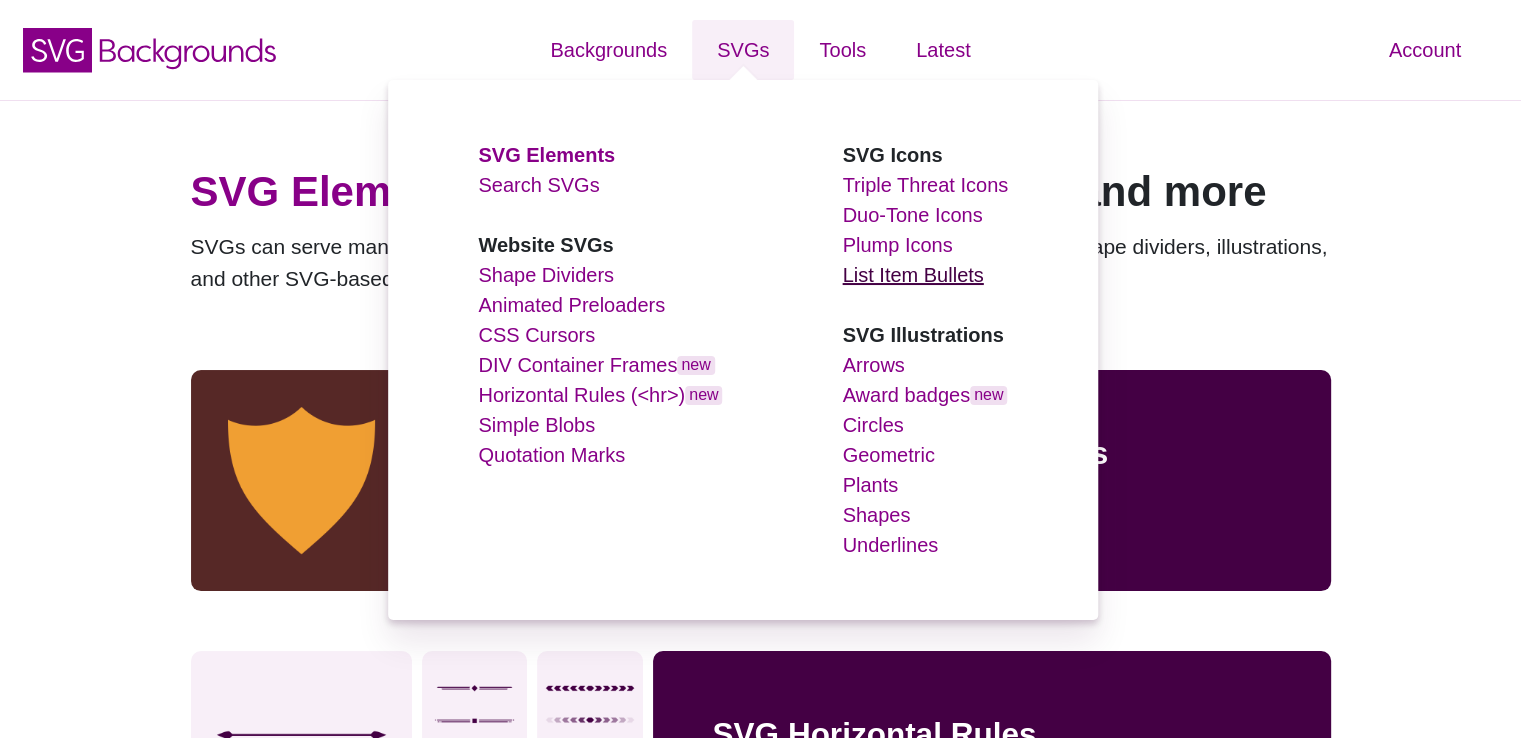 click on "List Item Bullets" at bounding box center (913, 275) 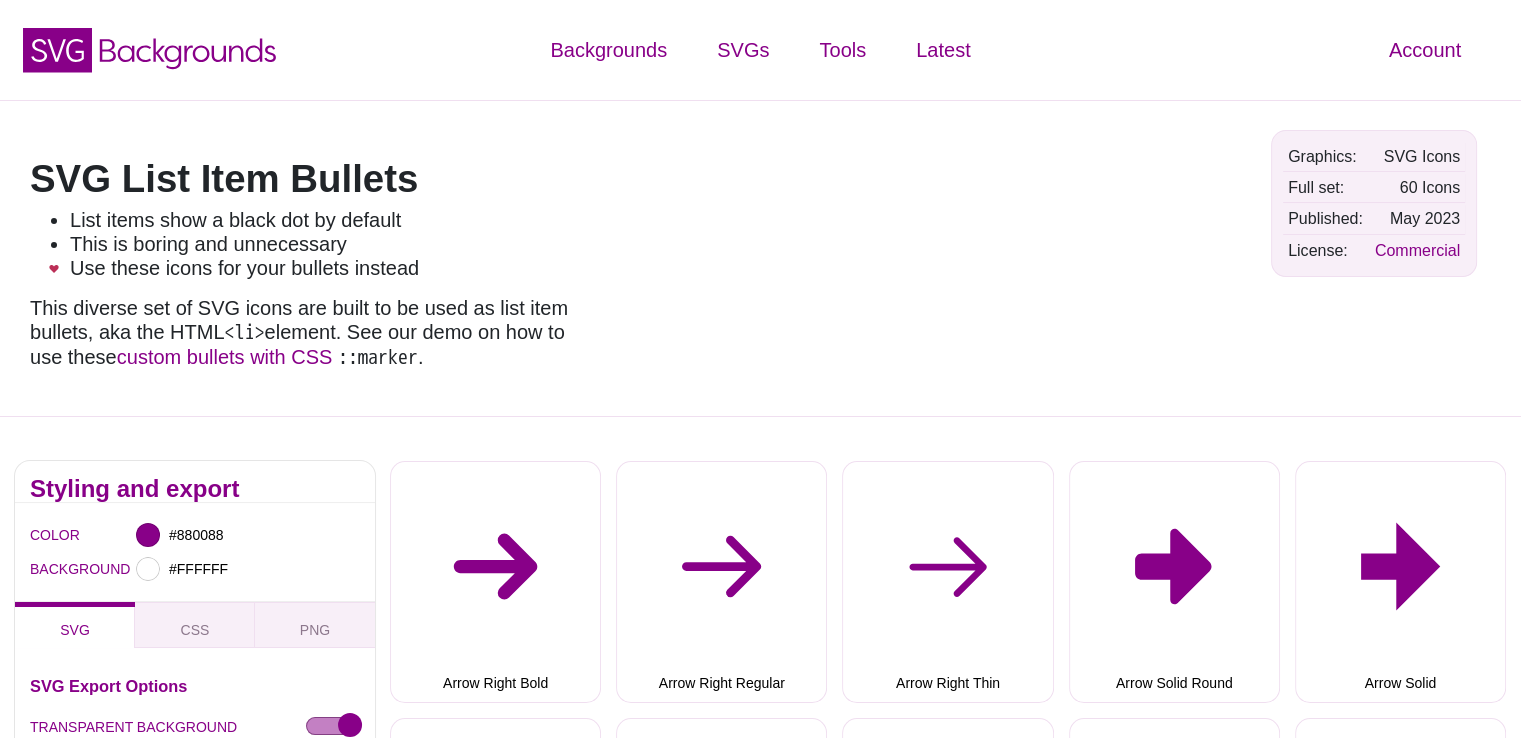 scroll, scrollTop: 0, scrollLeft: 0, axis: both 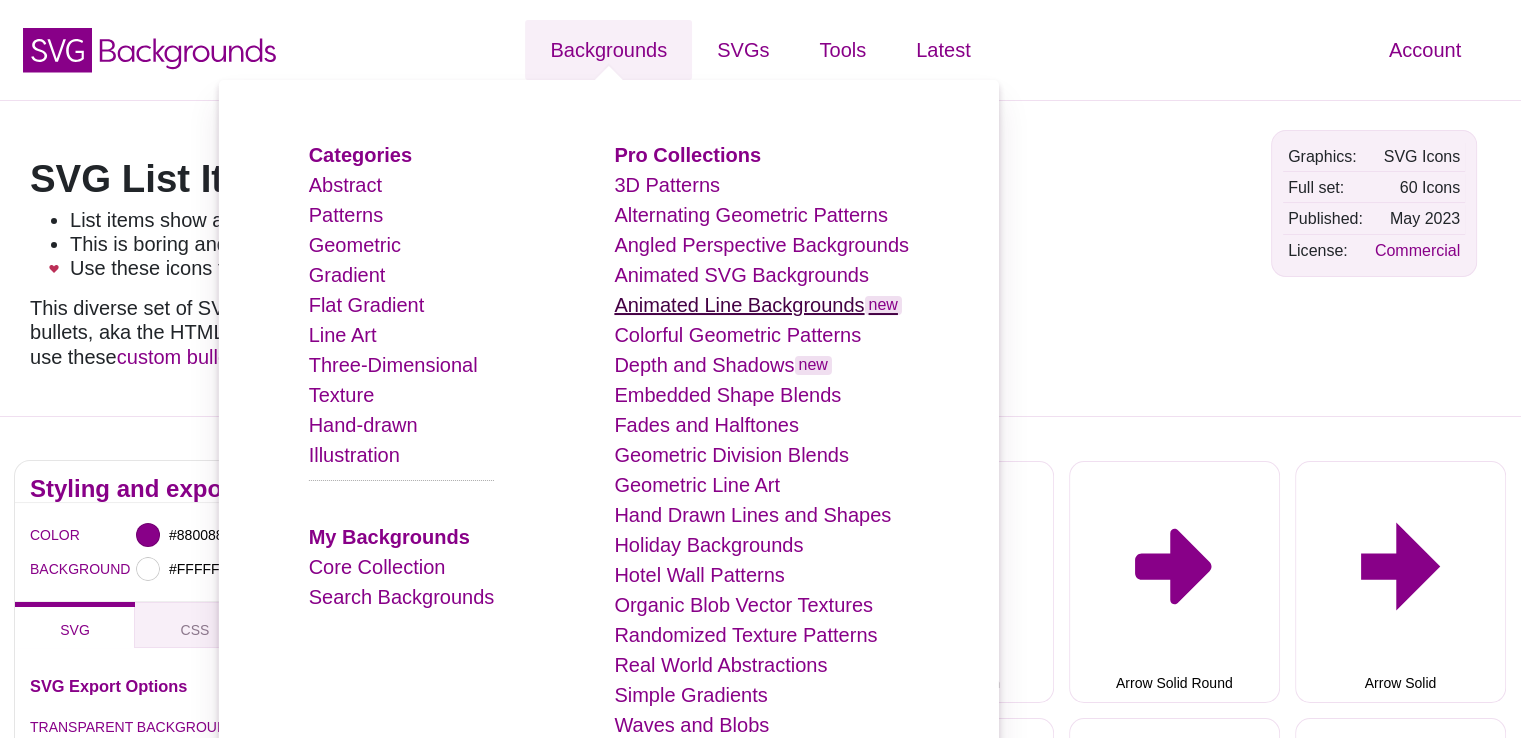 click on "Animated Line Backgrounds  new" at bounding box center (758, 305) 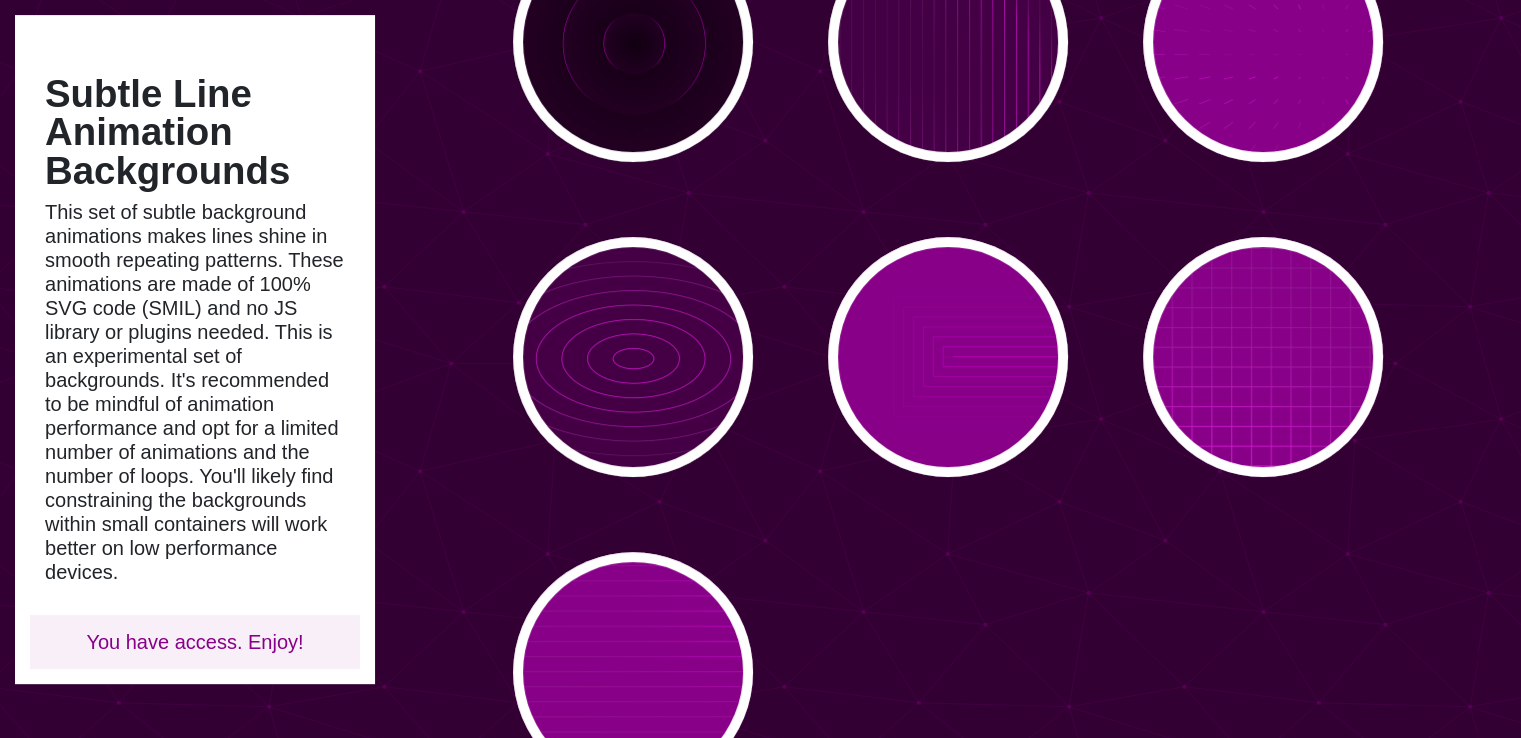 scroll, scrollTop: 800, scrollLeft: 0, axis: vertical 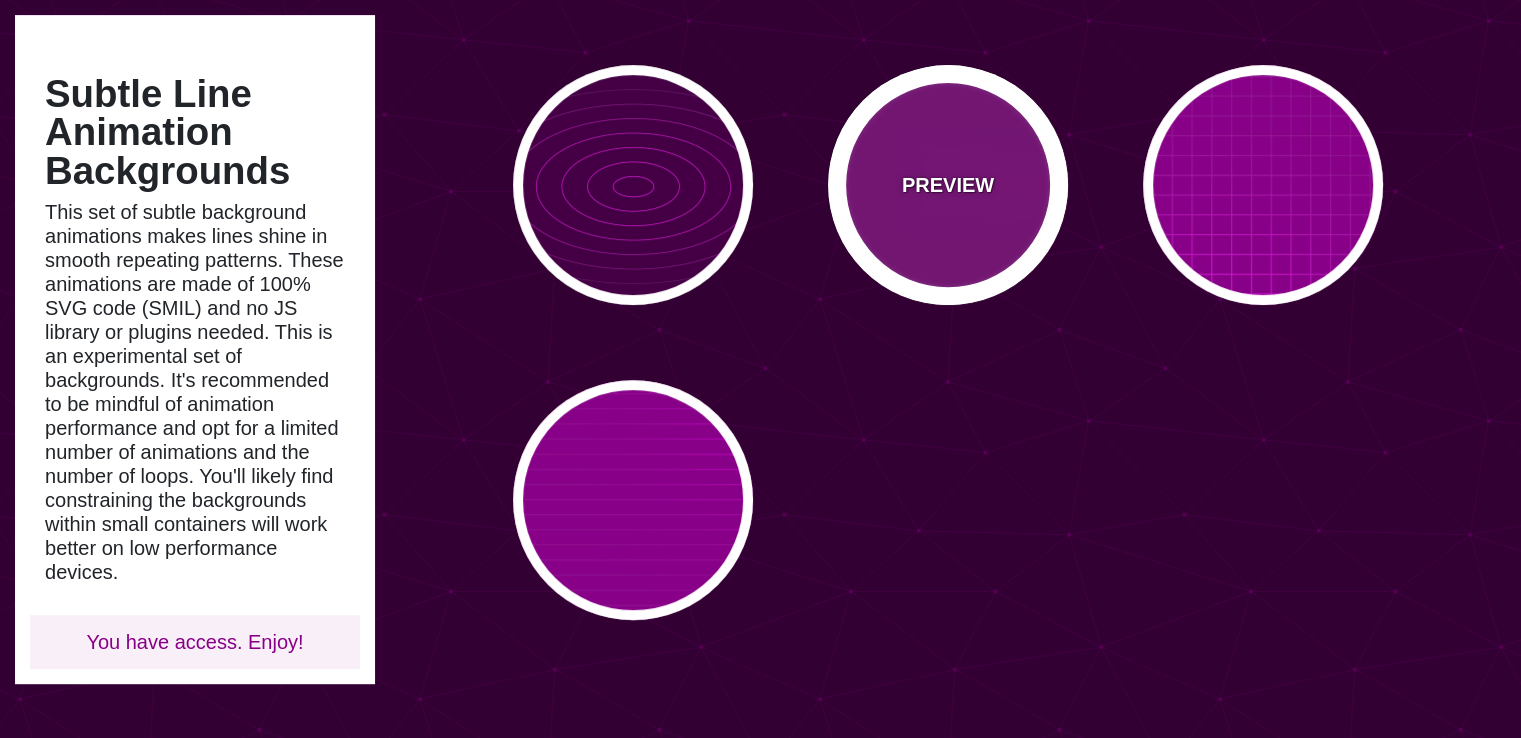 click on "PREVIEW" at bounding box center [948, 185] 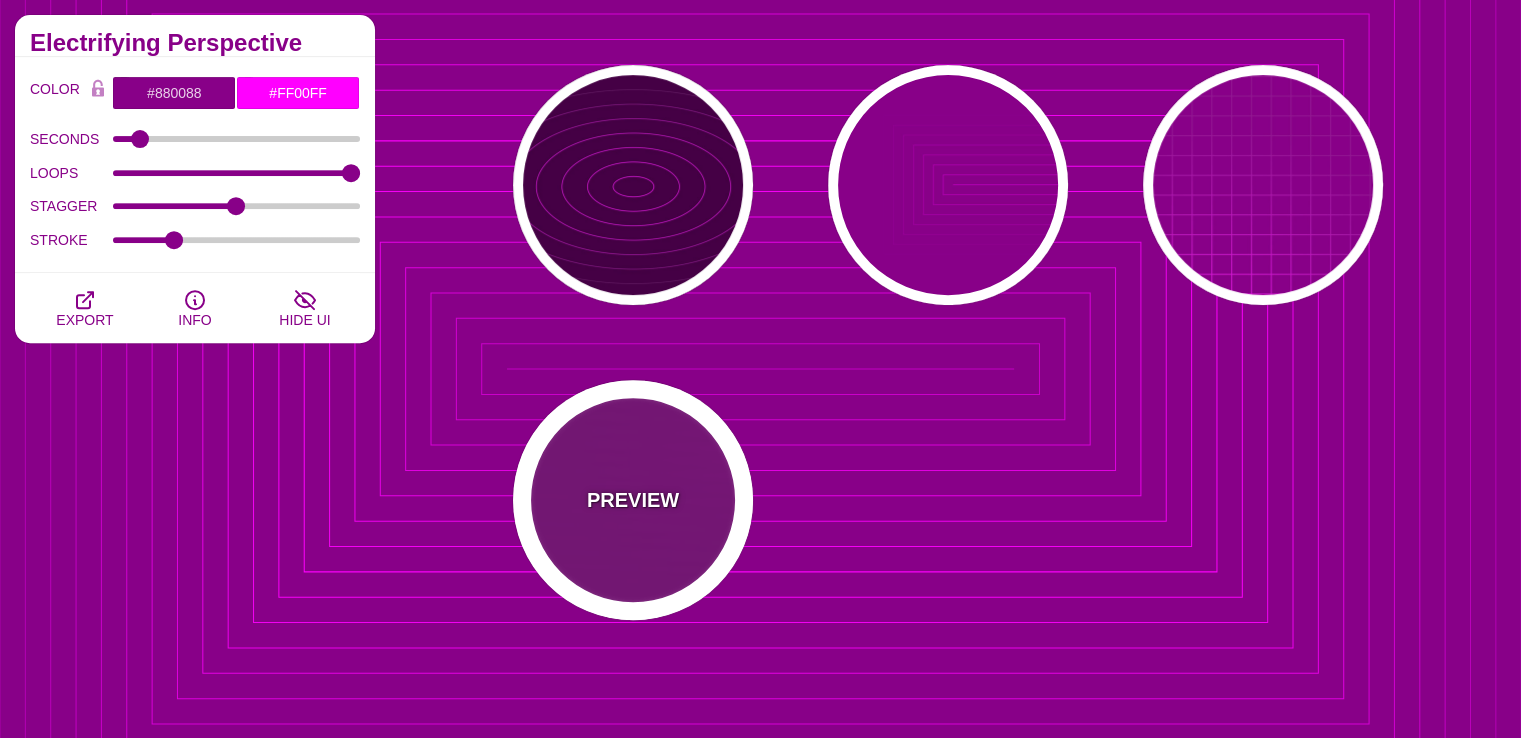 click on "PREVIEW" at bounding box center [633, 500] 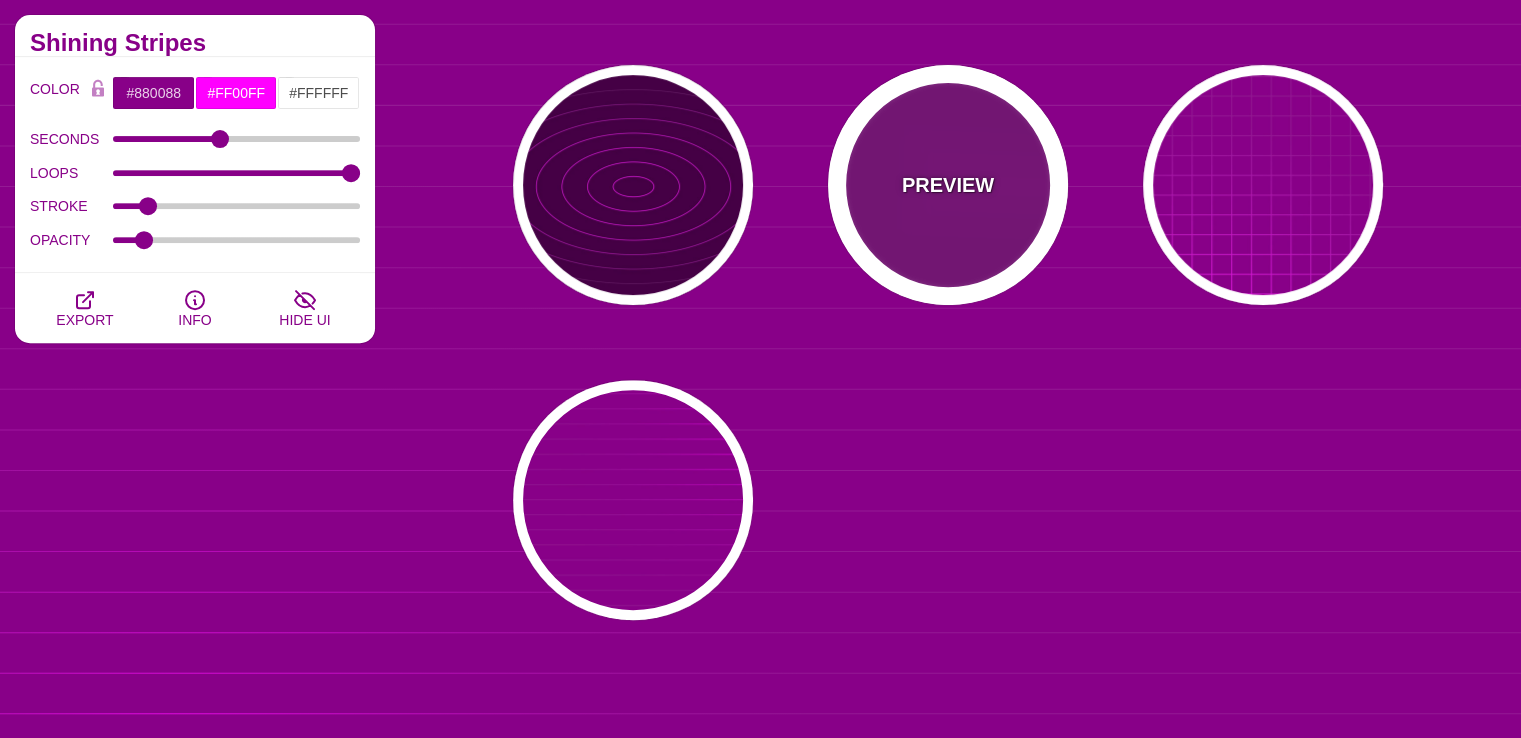 click on "PREVIEW" at bounding box center (948, 185) 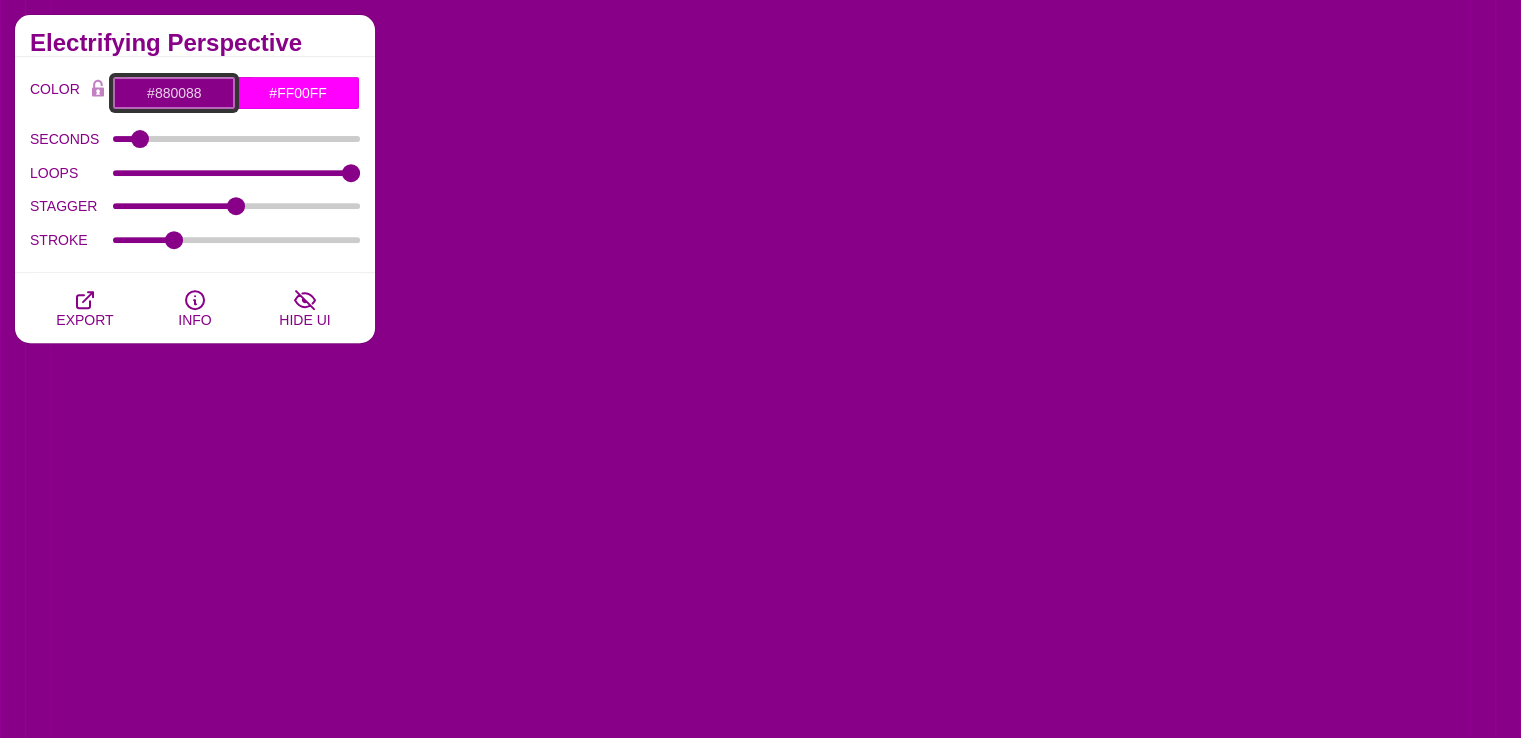 click on "#880088" at bounding box center (174, 93) 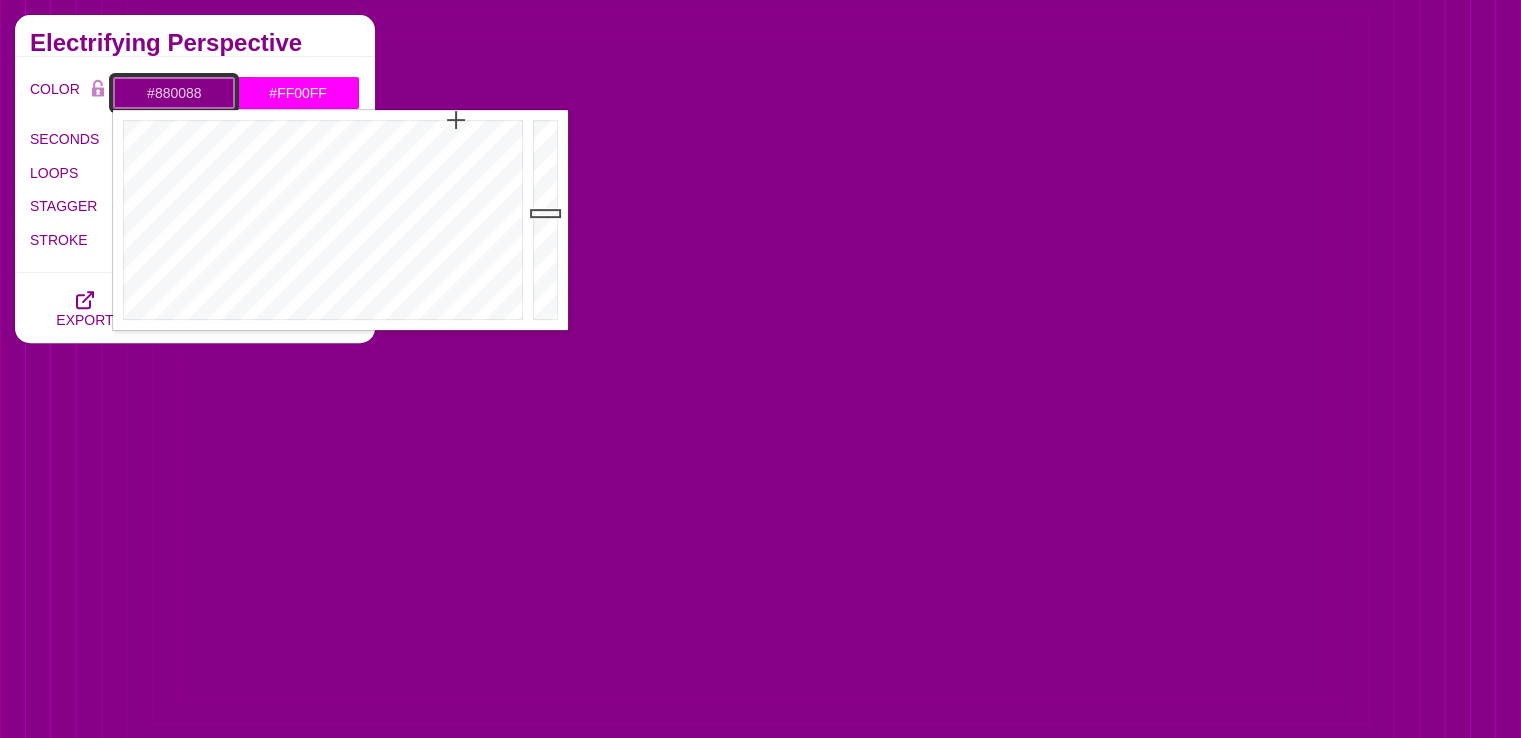 drag, startPoint x: 207, startPoint y: 91, endPoint x: 146, endPoint y: 89, distance: 61.03278 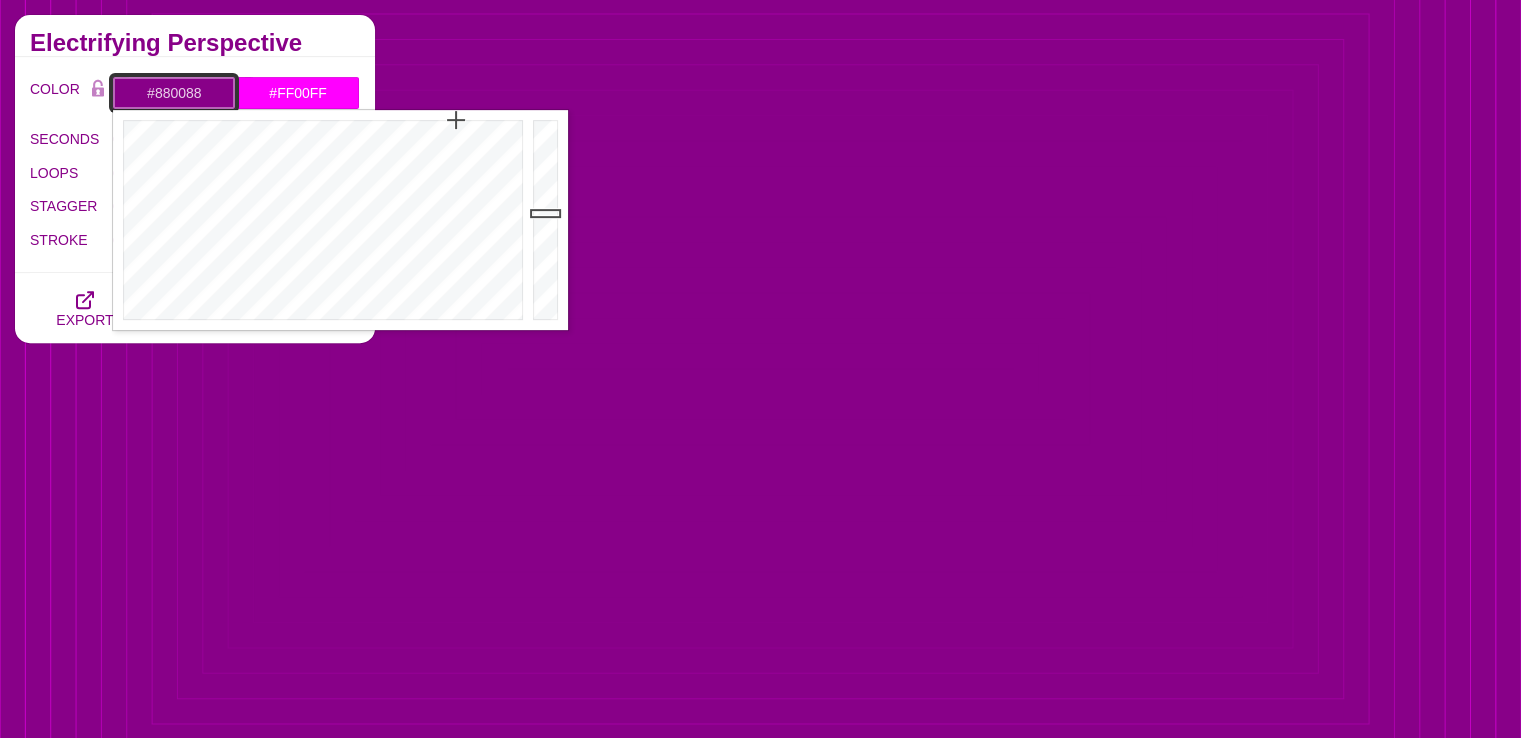 click on "#880088" at bounding box center [174, 93] 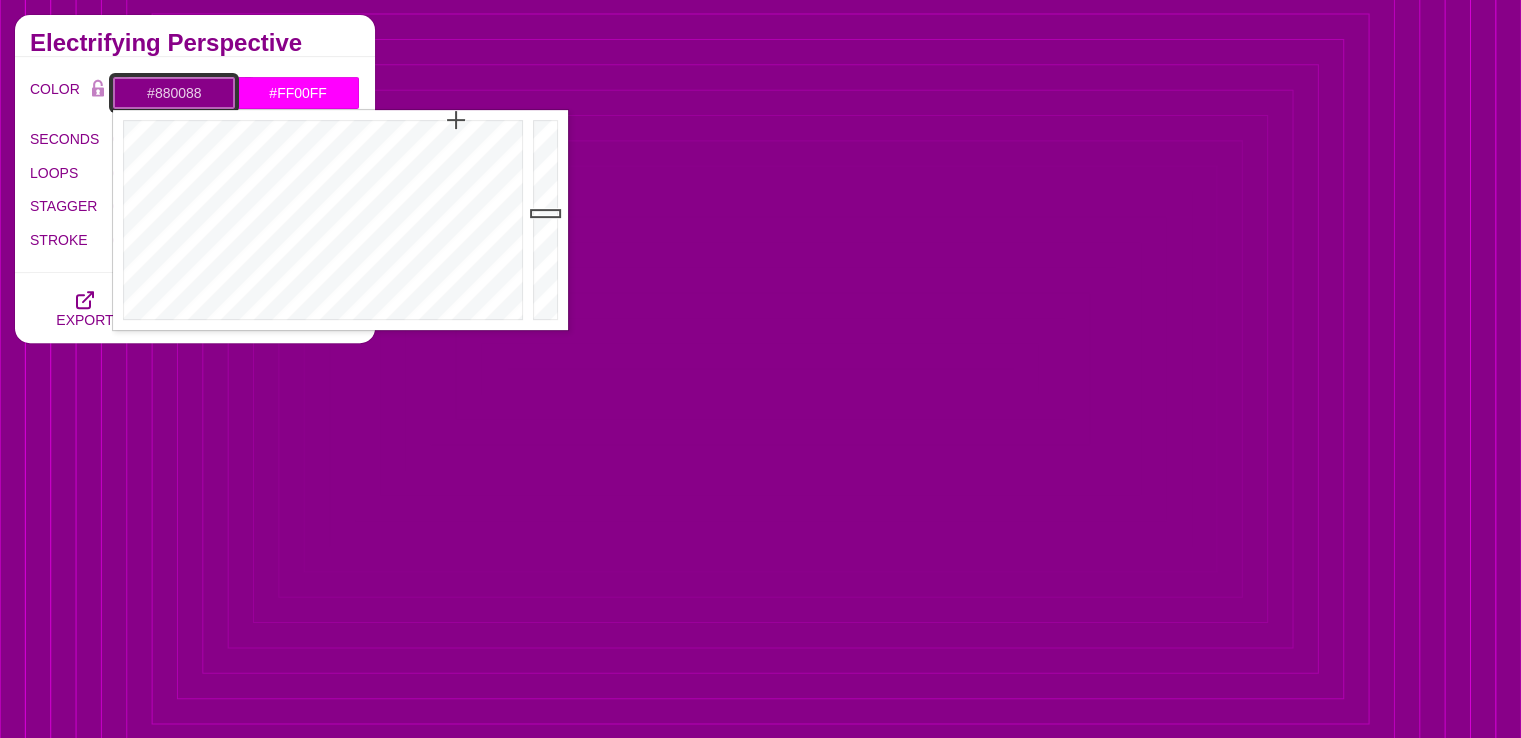 paste on "af4c0f" 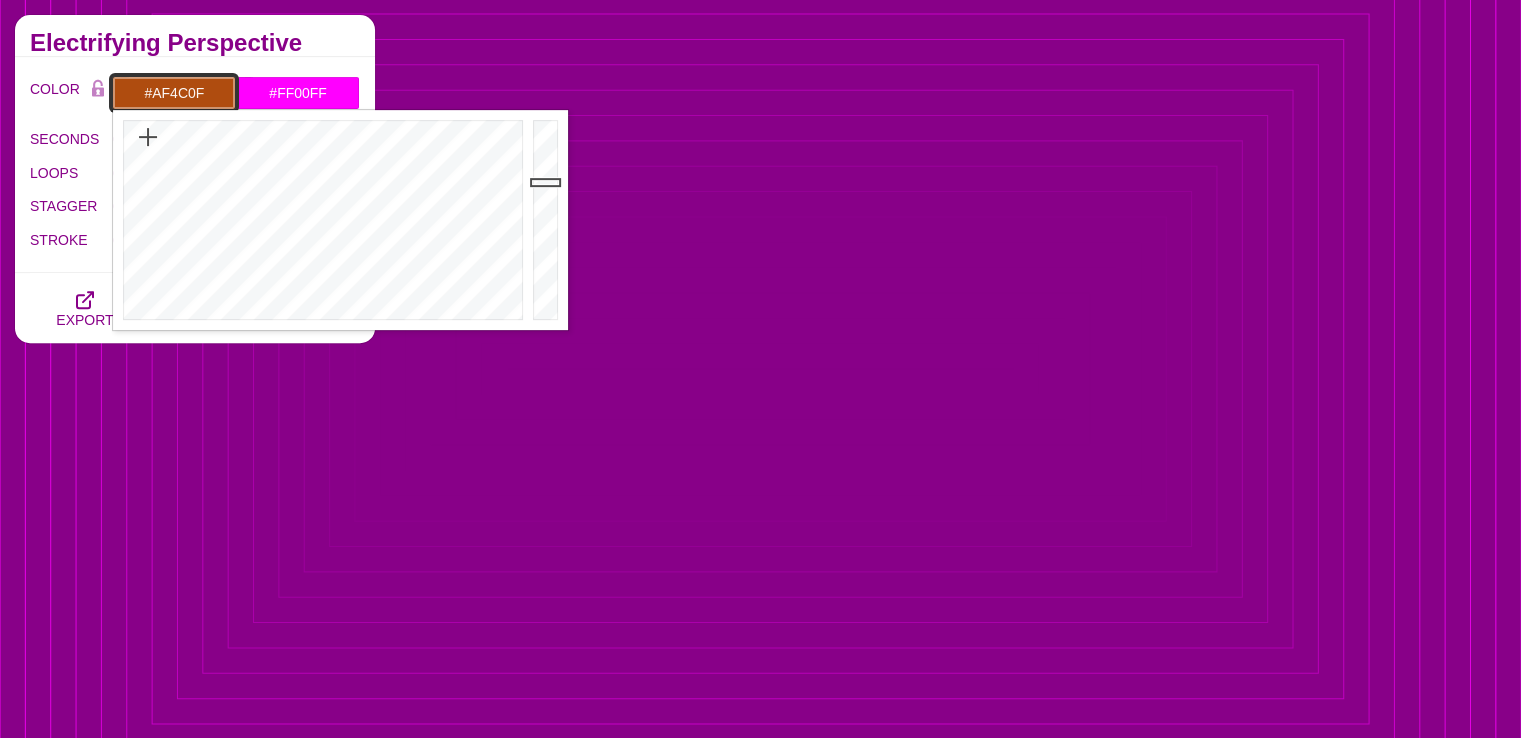 type on "#AF4C0F" 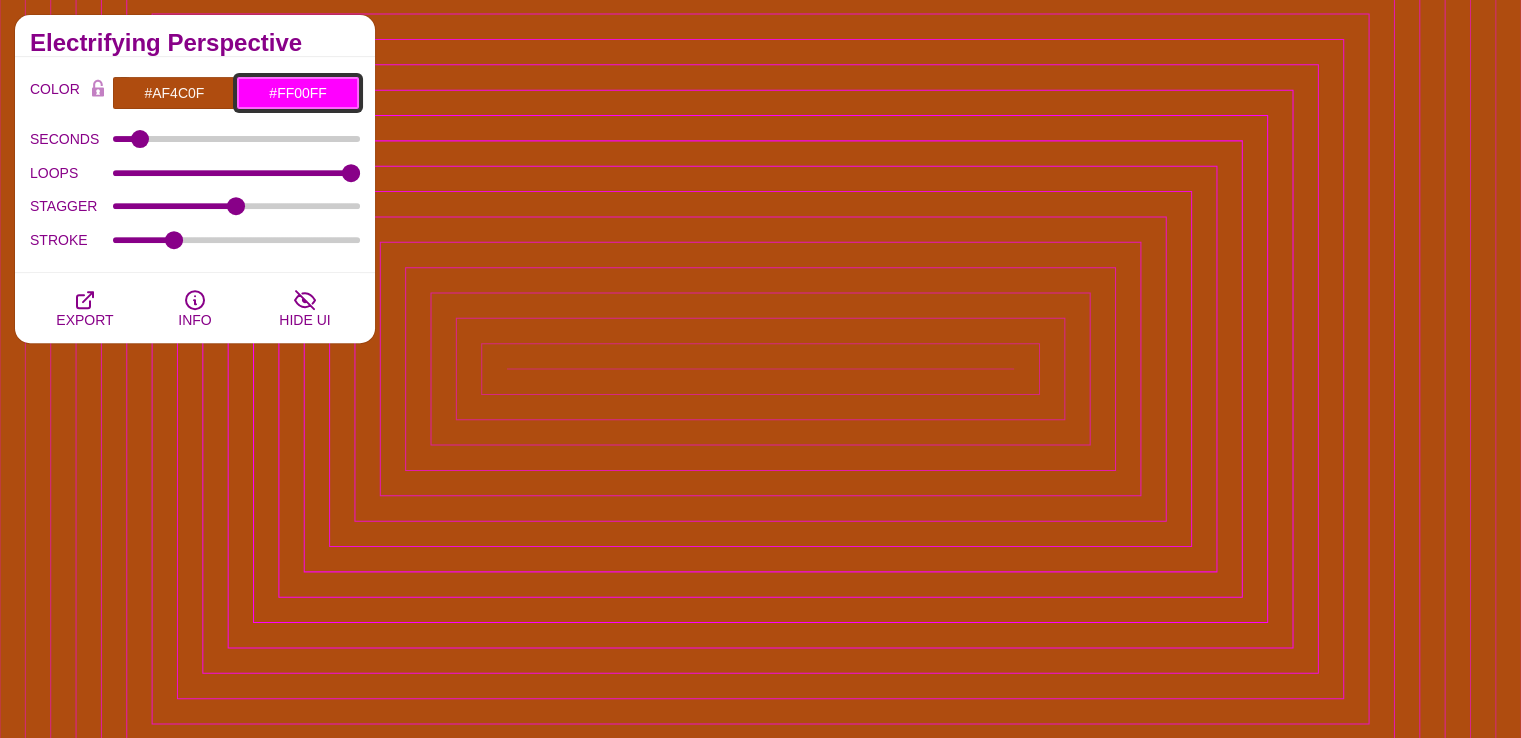 click on "#FF00FF" at bounding box center [298, 93] 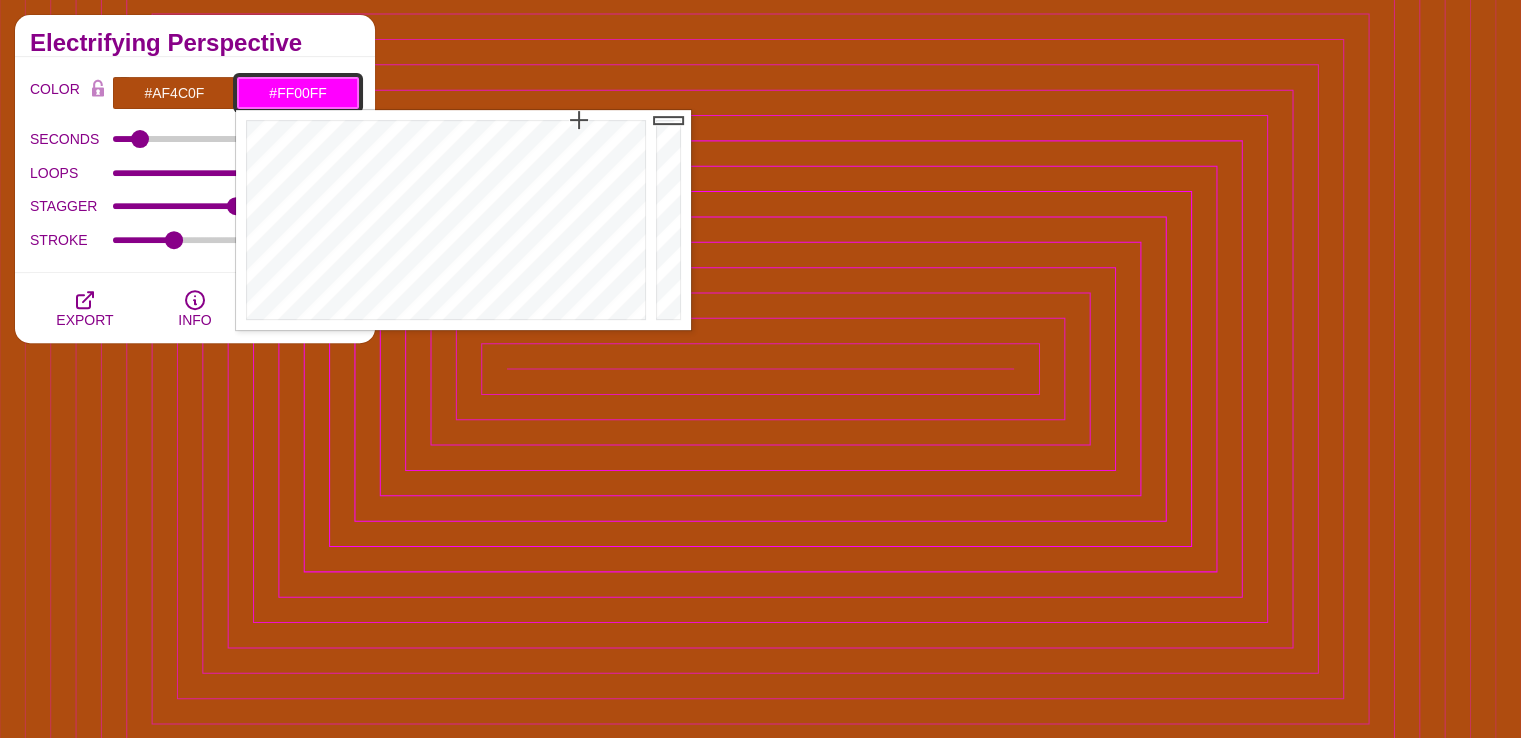 drag, startPoint x: 328, startPoint y: 89, endPoint x: 264, endPoint y: 89, distance: 64 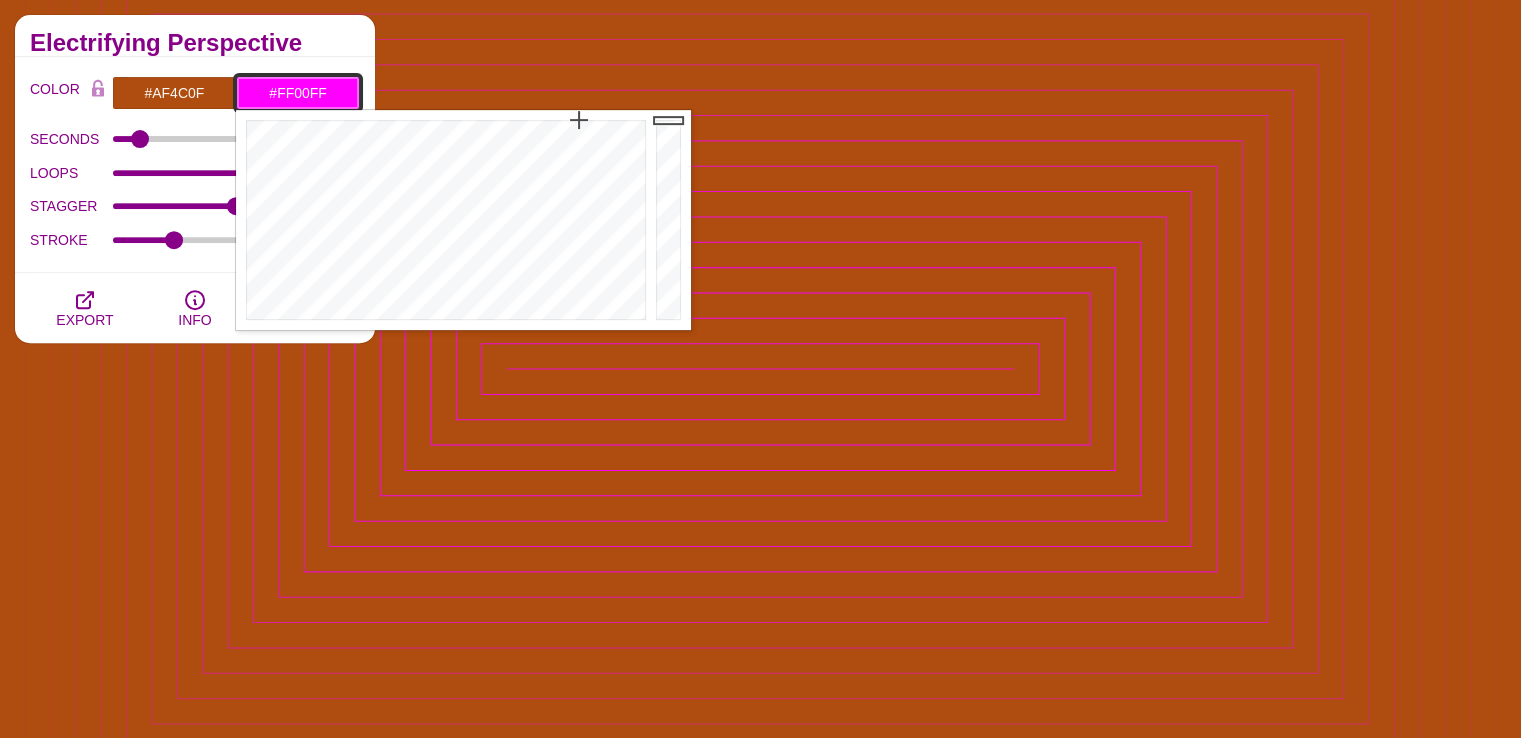click on "#FF00FF" at bounding box center (298, 93) 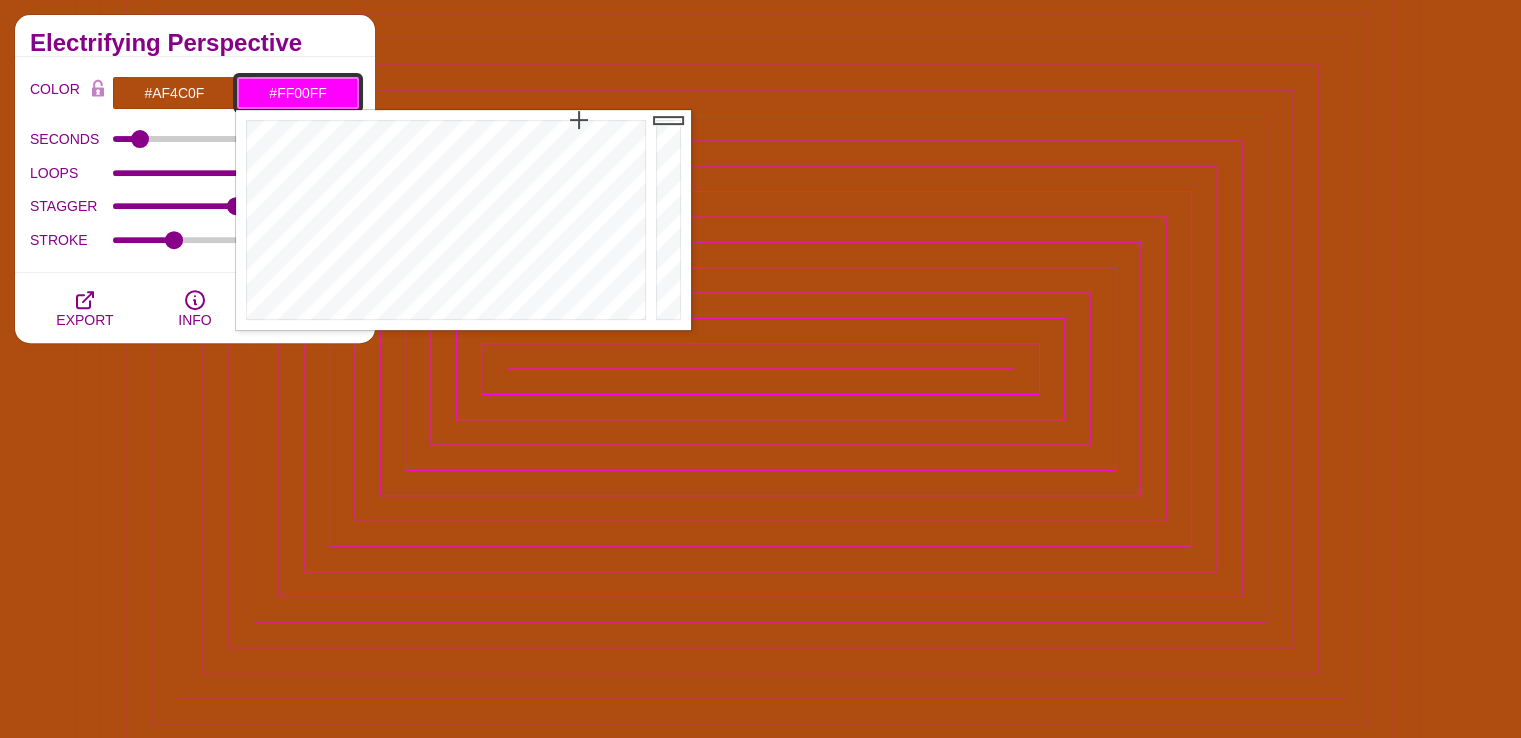 paste on "af4c0f" 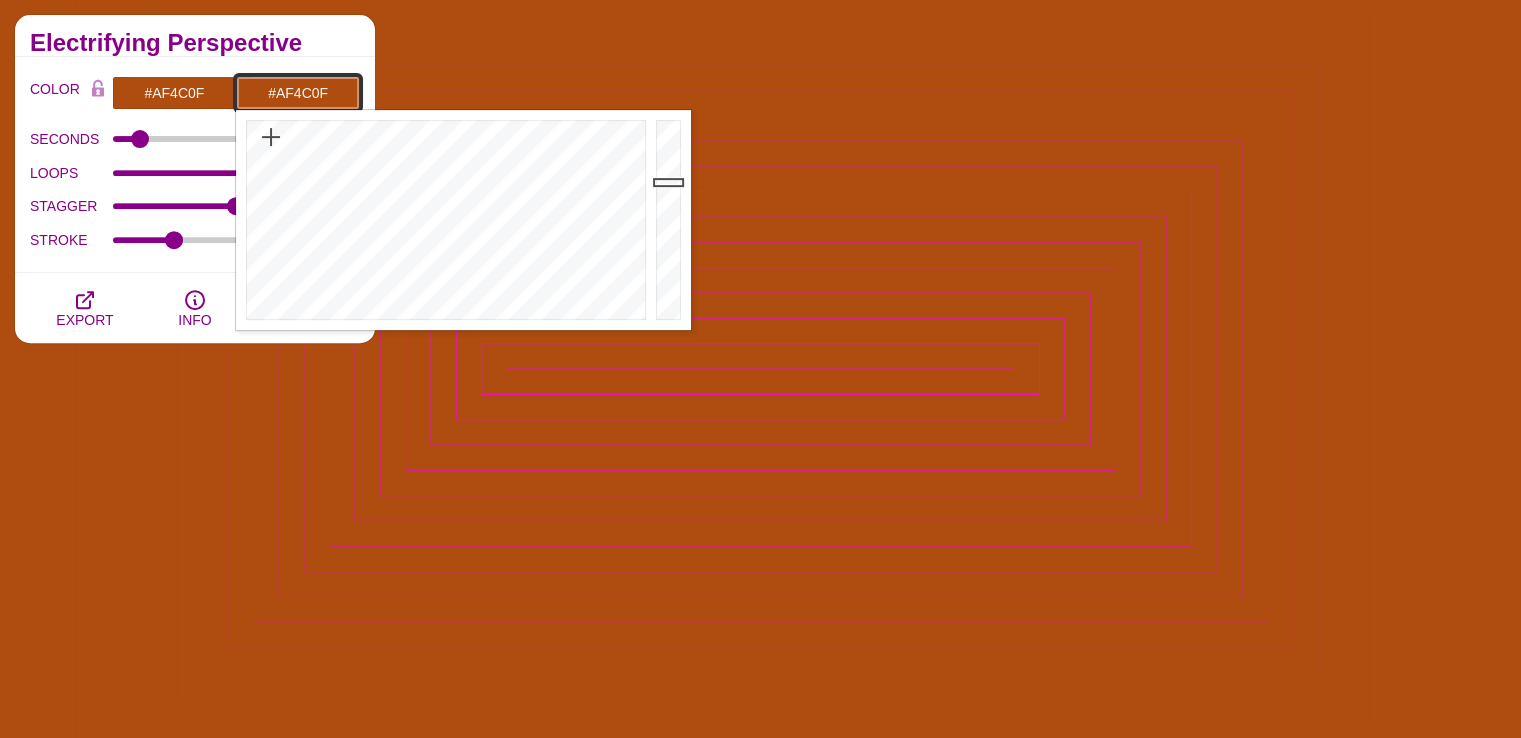 type on "#af4c0f" 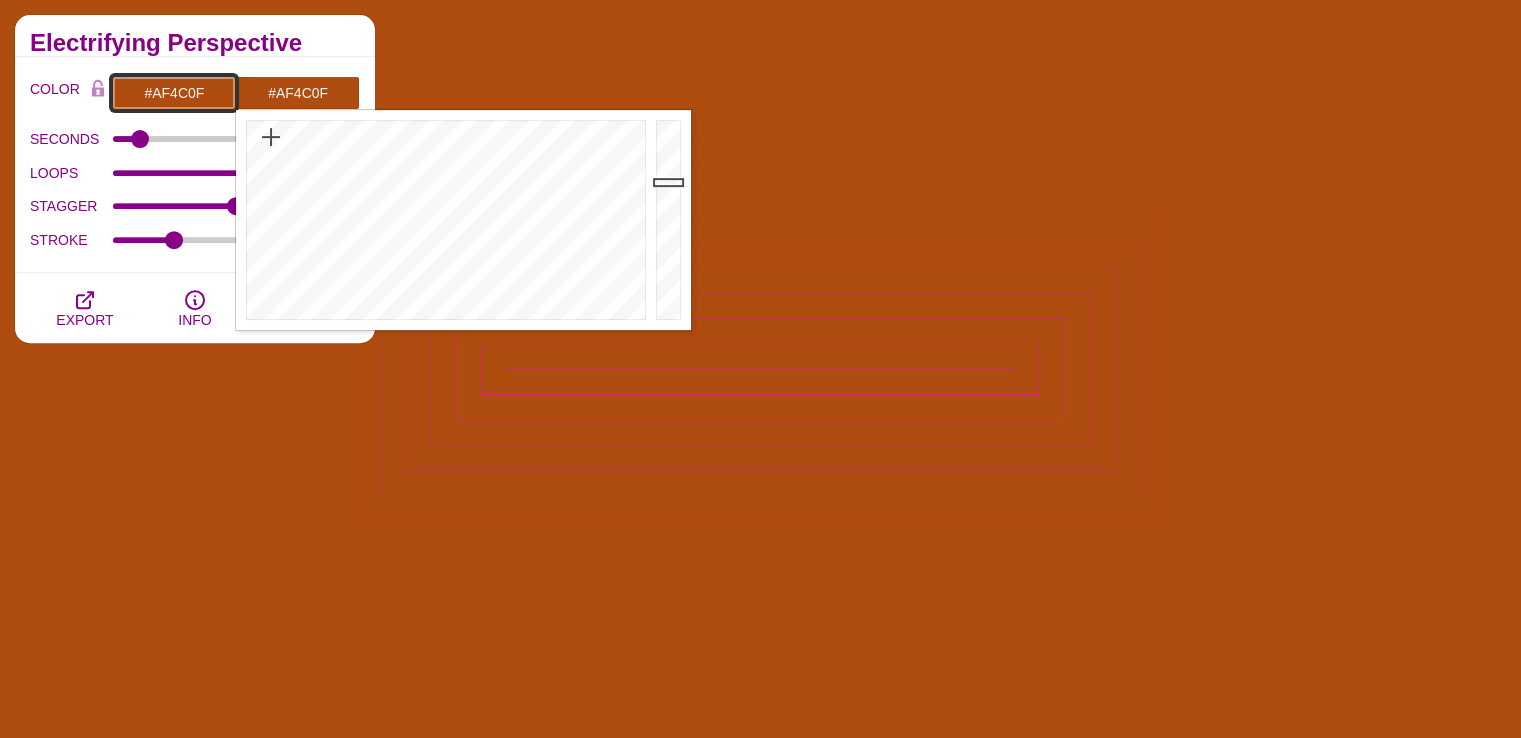 click on "#AF4C0F" at bounding box center [174, 93] 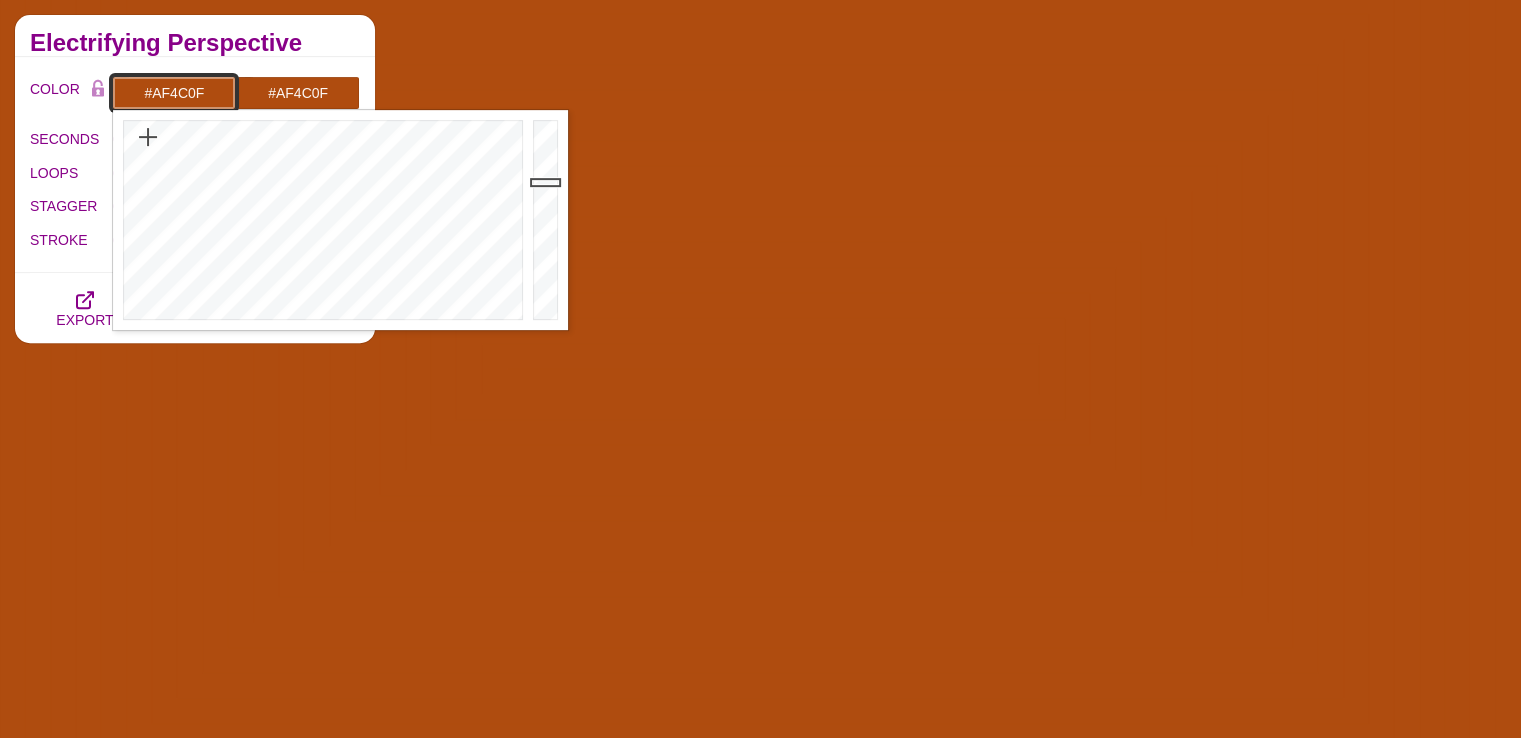 drag, startPoint x: 206, startPoint y: 85, endPoint x: 138, endPoint y: 80, distance: 68.18358 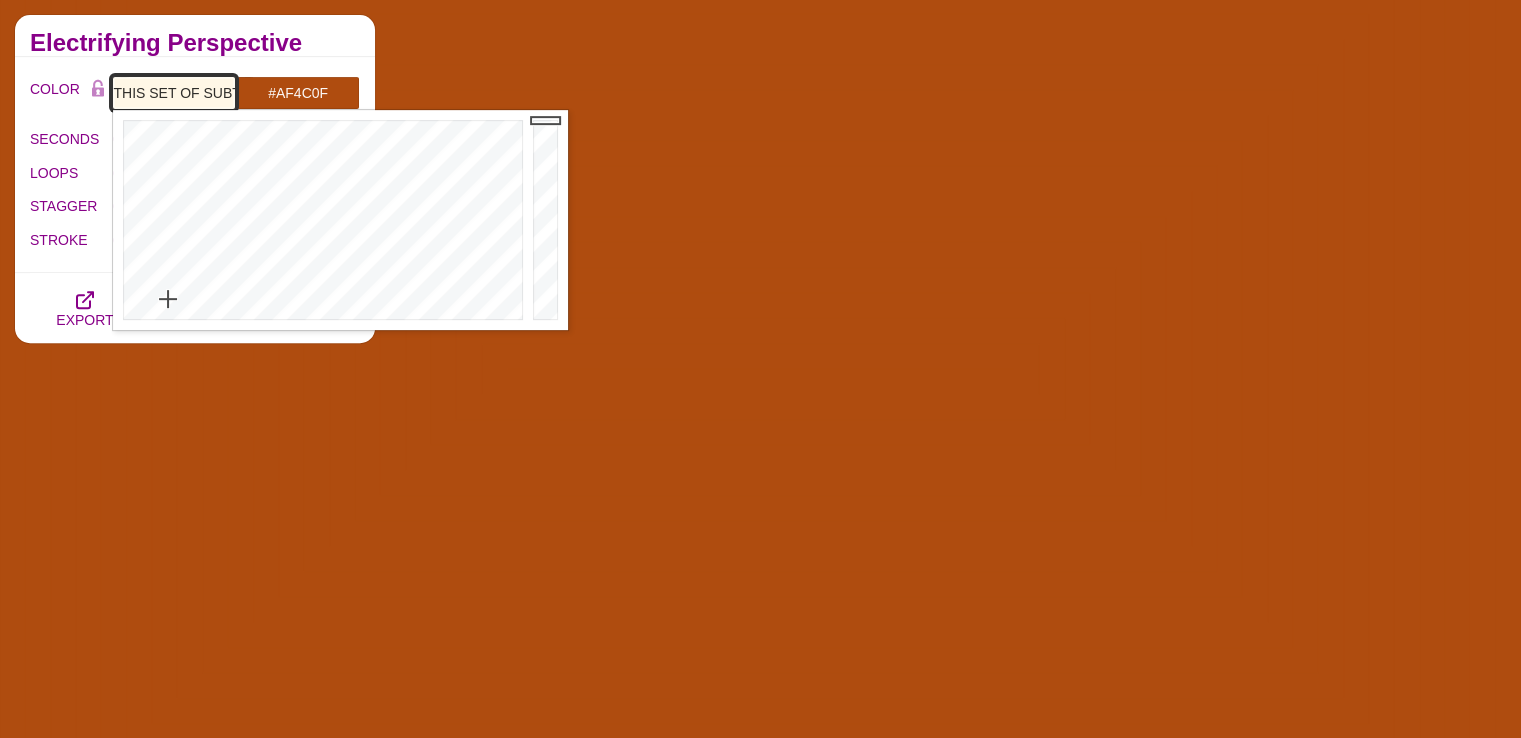 type on "#FFF7E6" 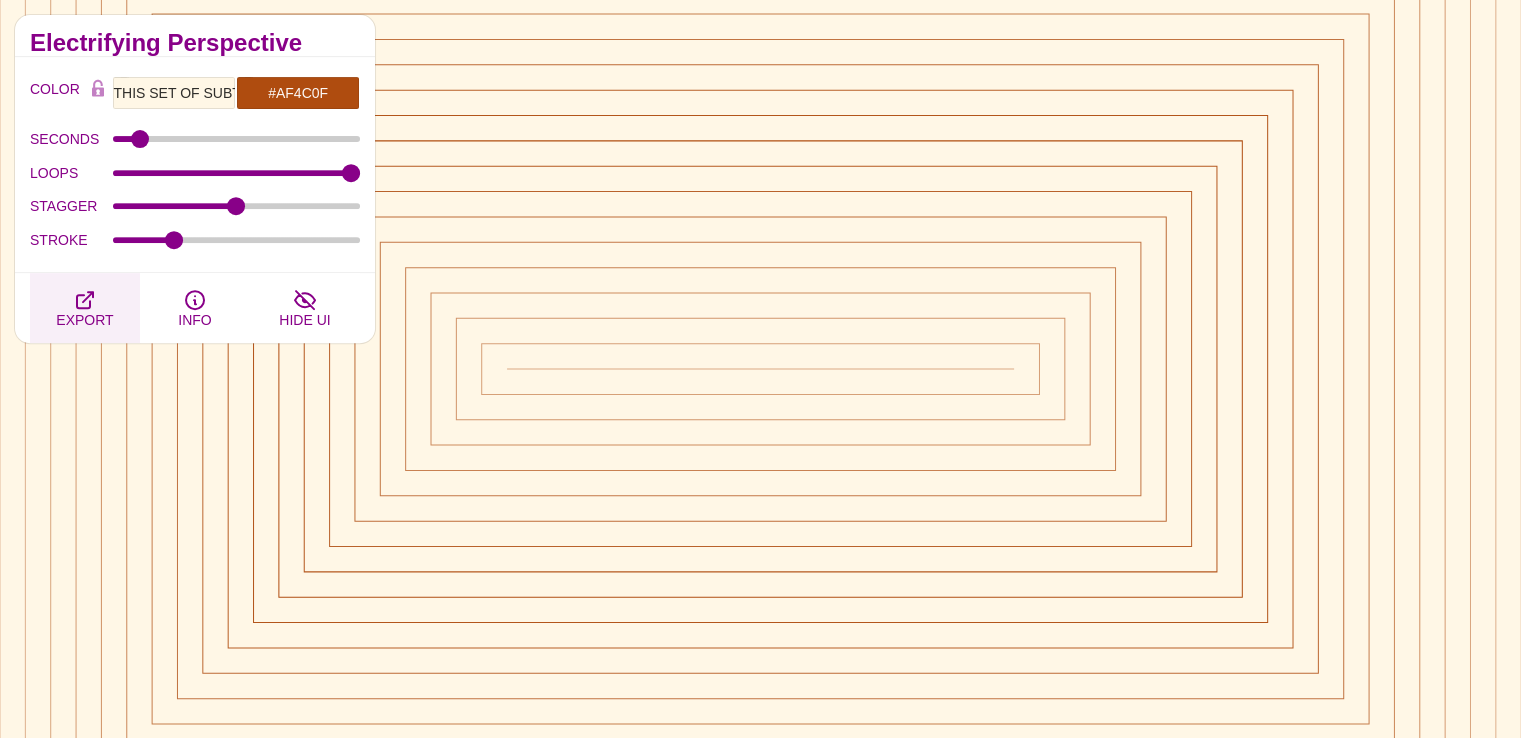 click on "EXPORT" at bounding box center (84, 320) 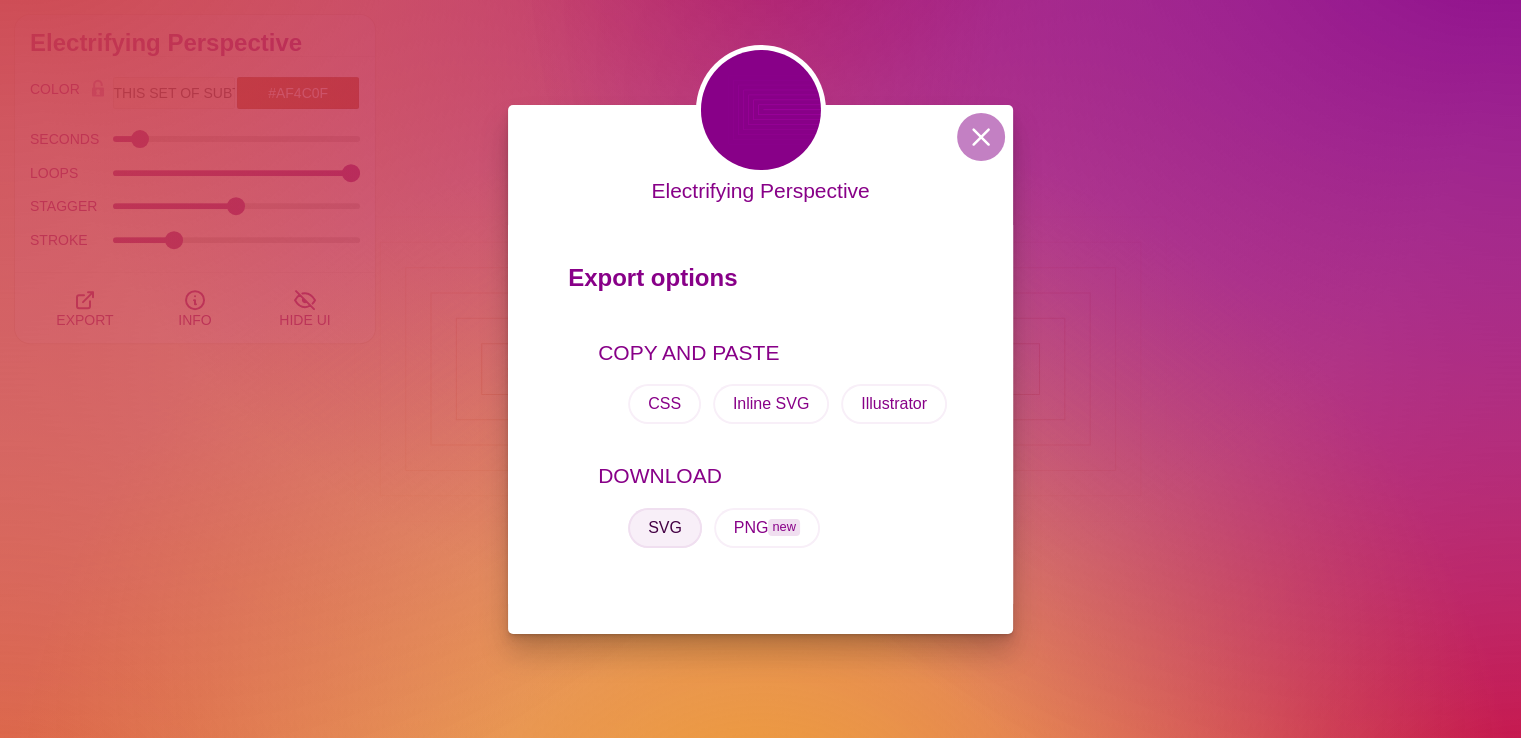 click on "SVG" at bounding box center [664, 404] 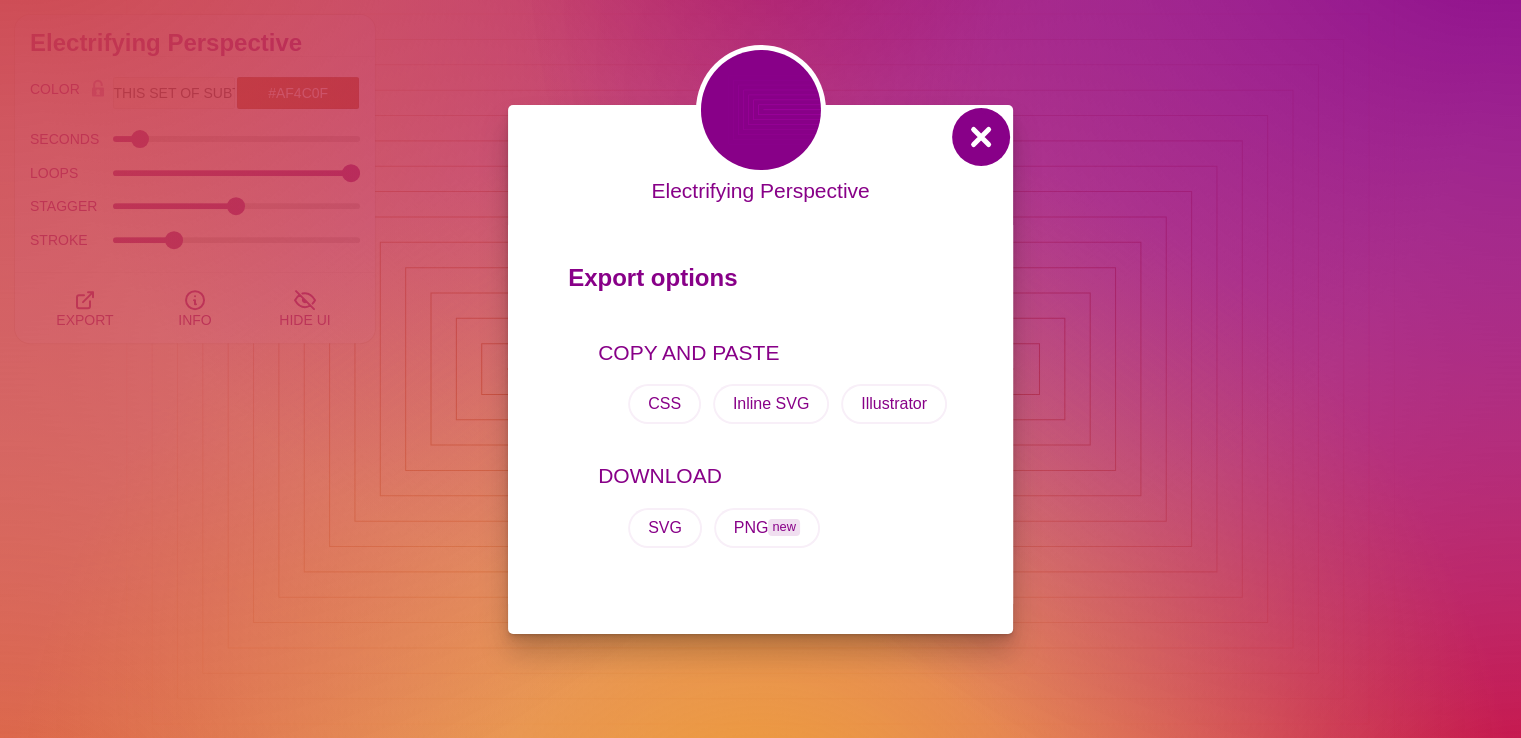 click at bounding box center (981, 137) 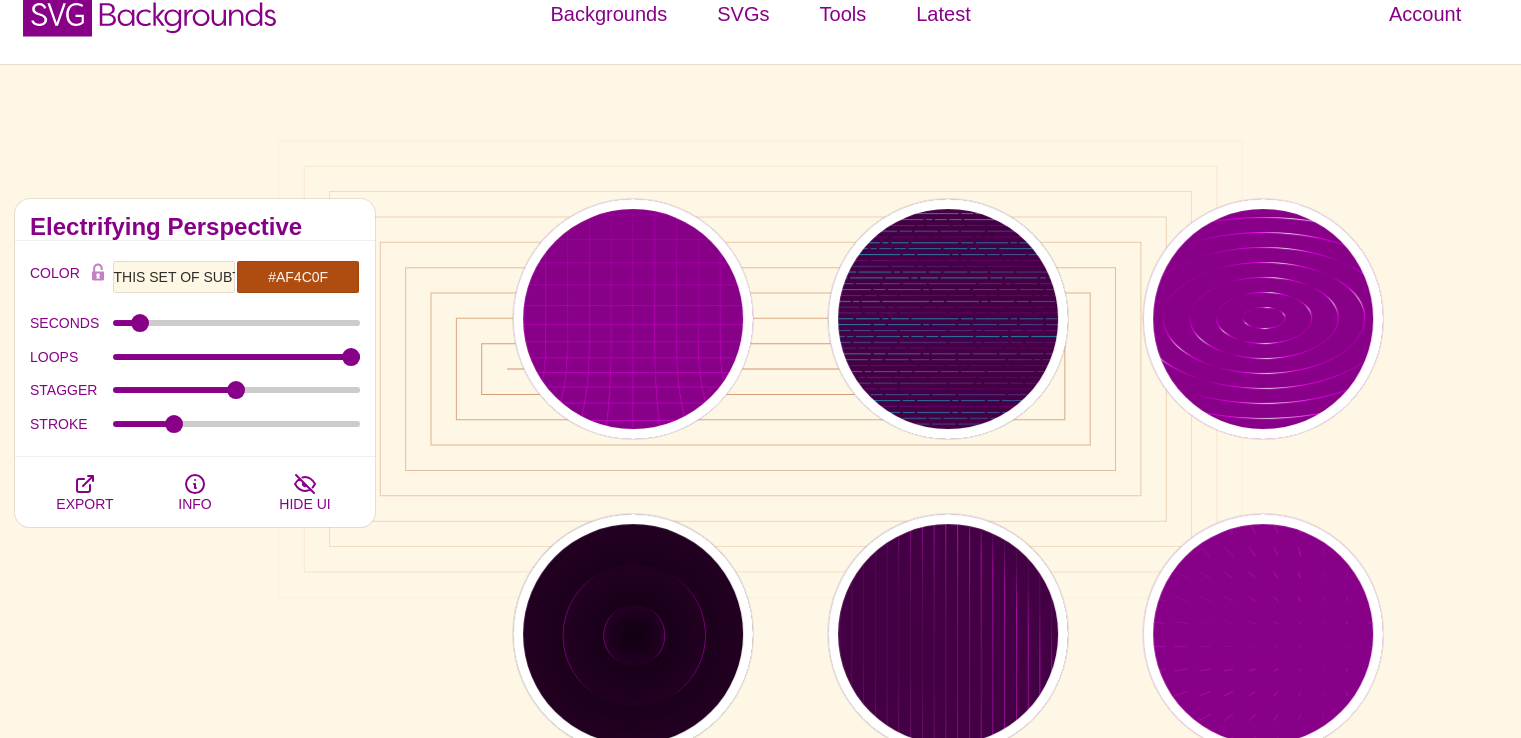 scroll, scrollTop: 0, scrollLeft: 0, axis: both 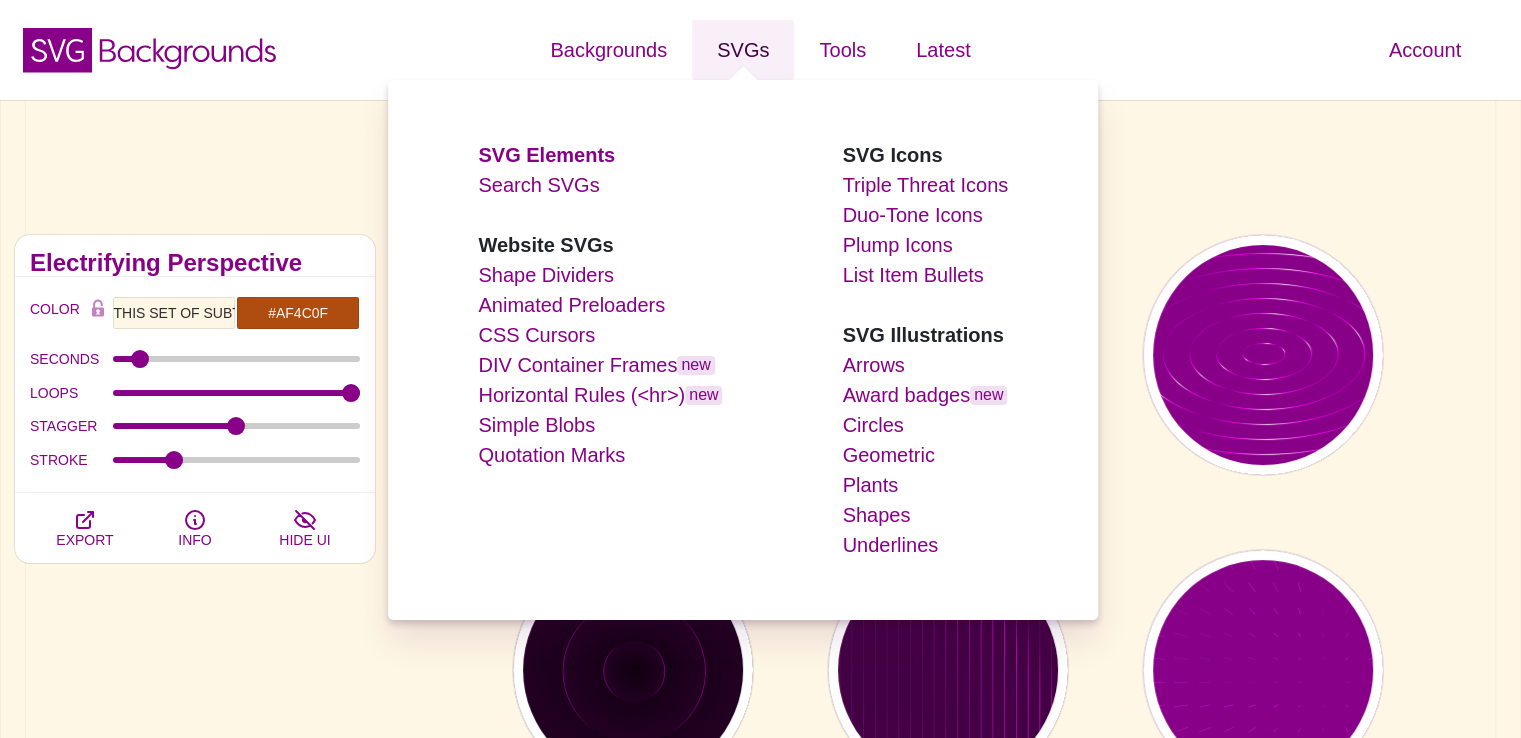 click on "SVGs" at bounding box center [743, 50] 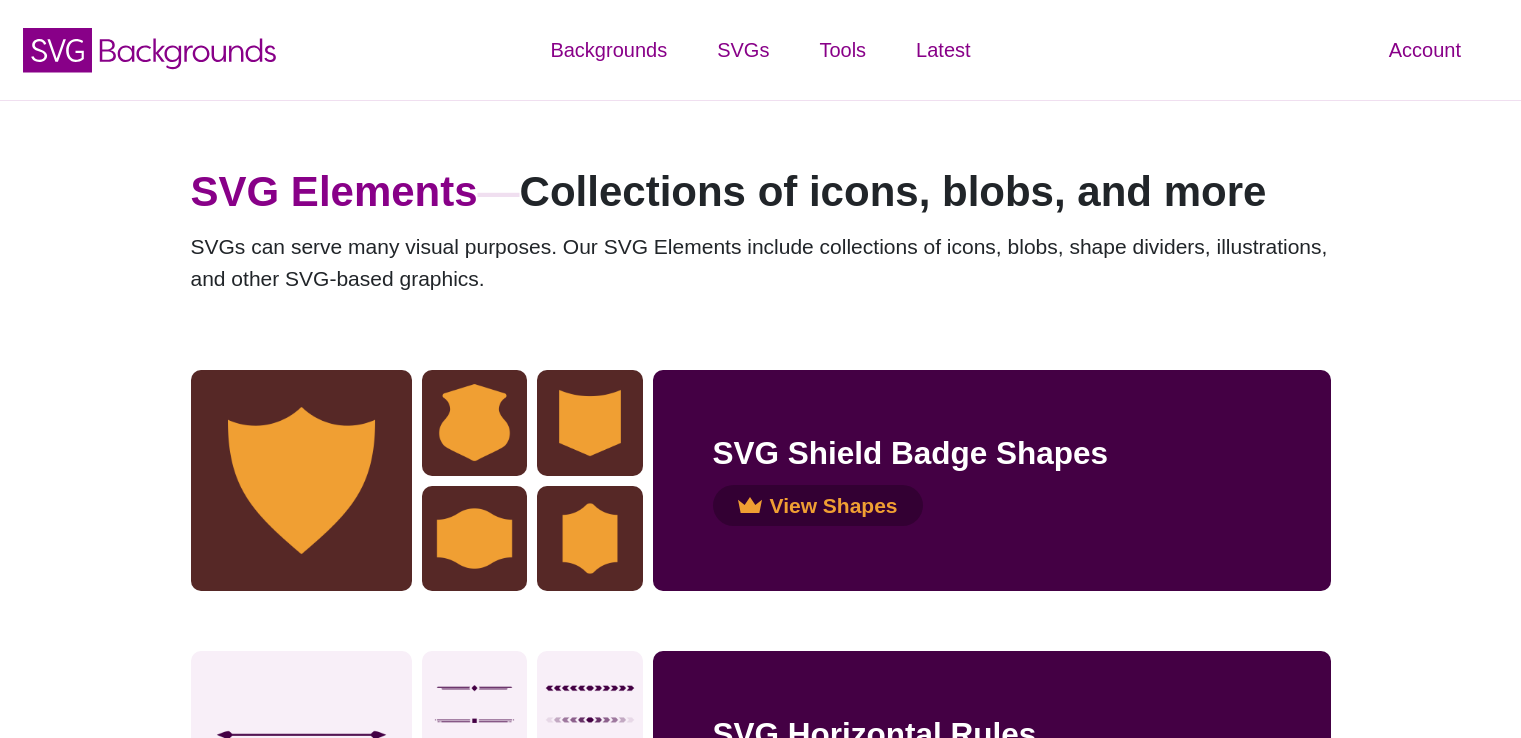 scroll, scrollTop: 0, scrollLeft: 0, axis: both 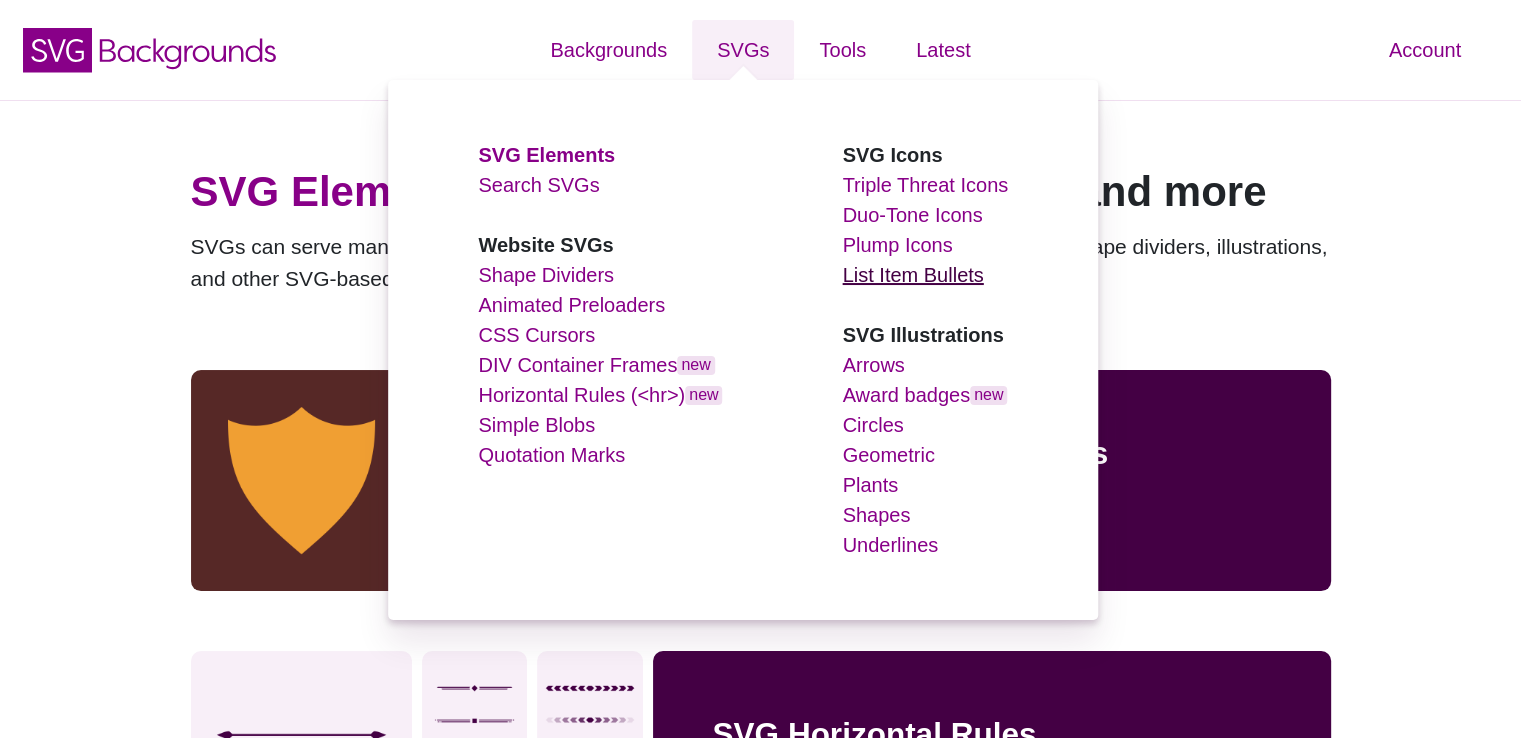 click on "List Item Bullets" at bounding box center [913, 275] 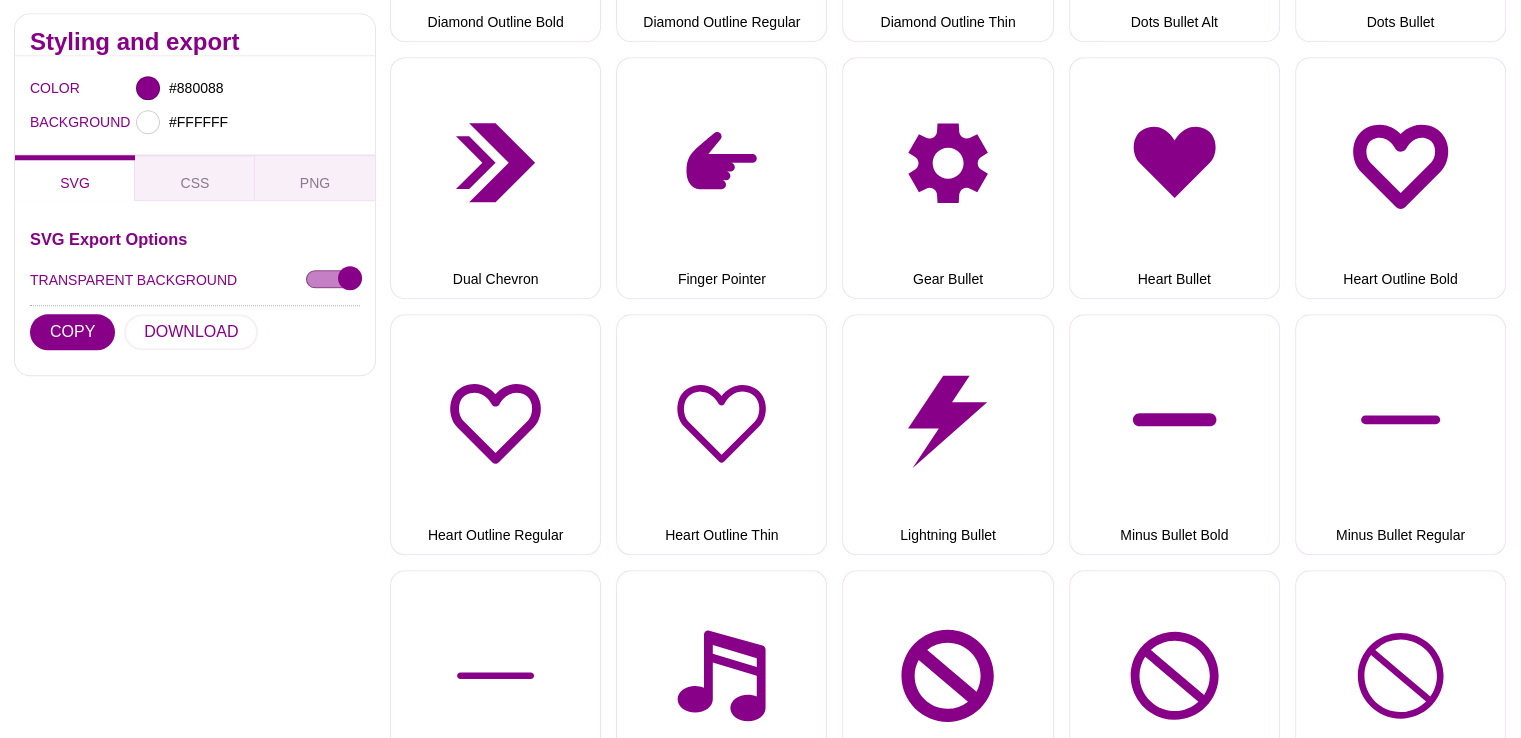 scroll, scrollTop: 1400, scrollLeft: 0, axis: vertical 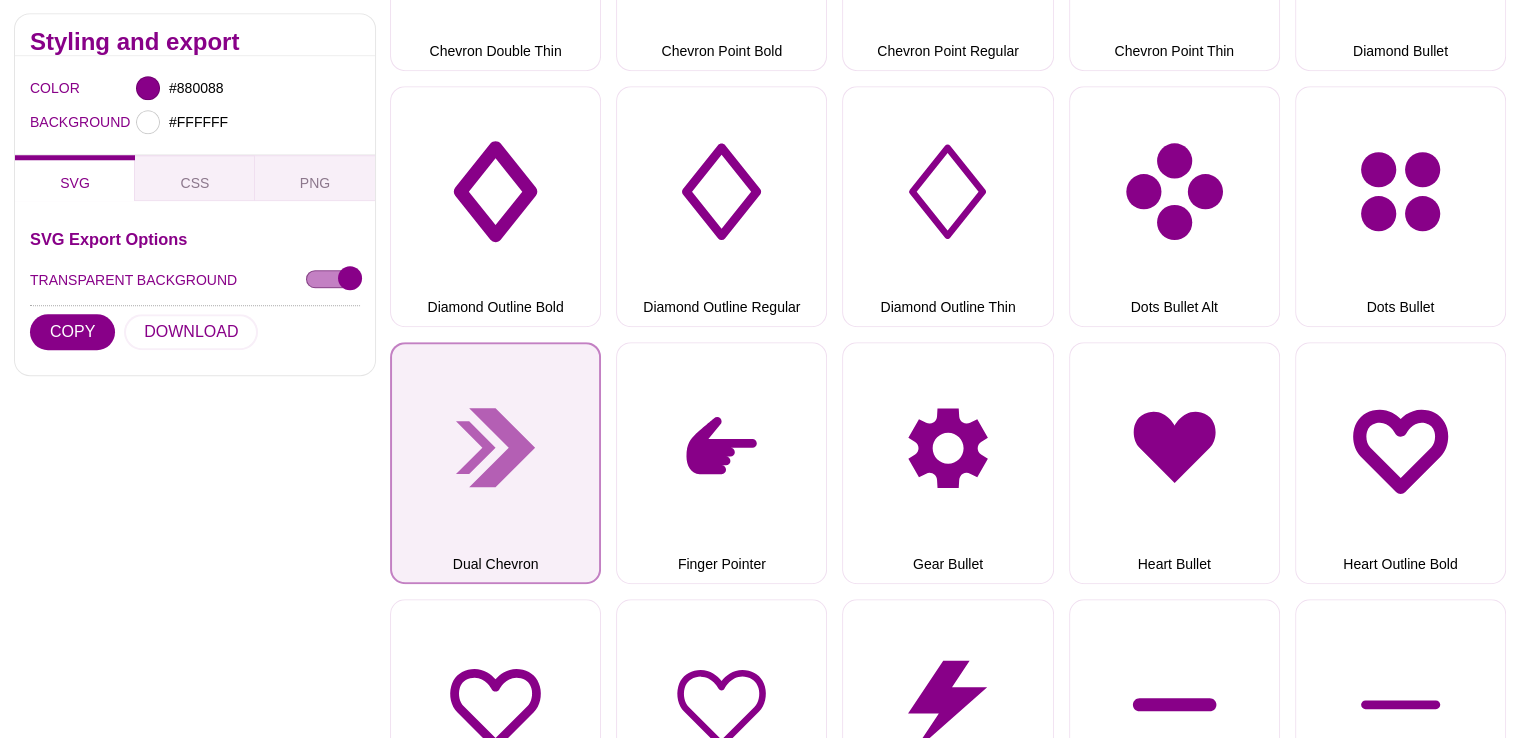 click on "Dual Chevron" at bounding box center (495, 462) 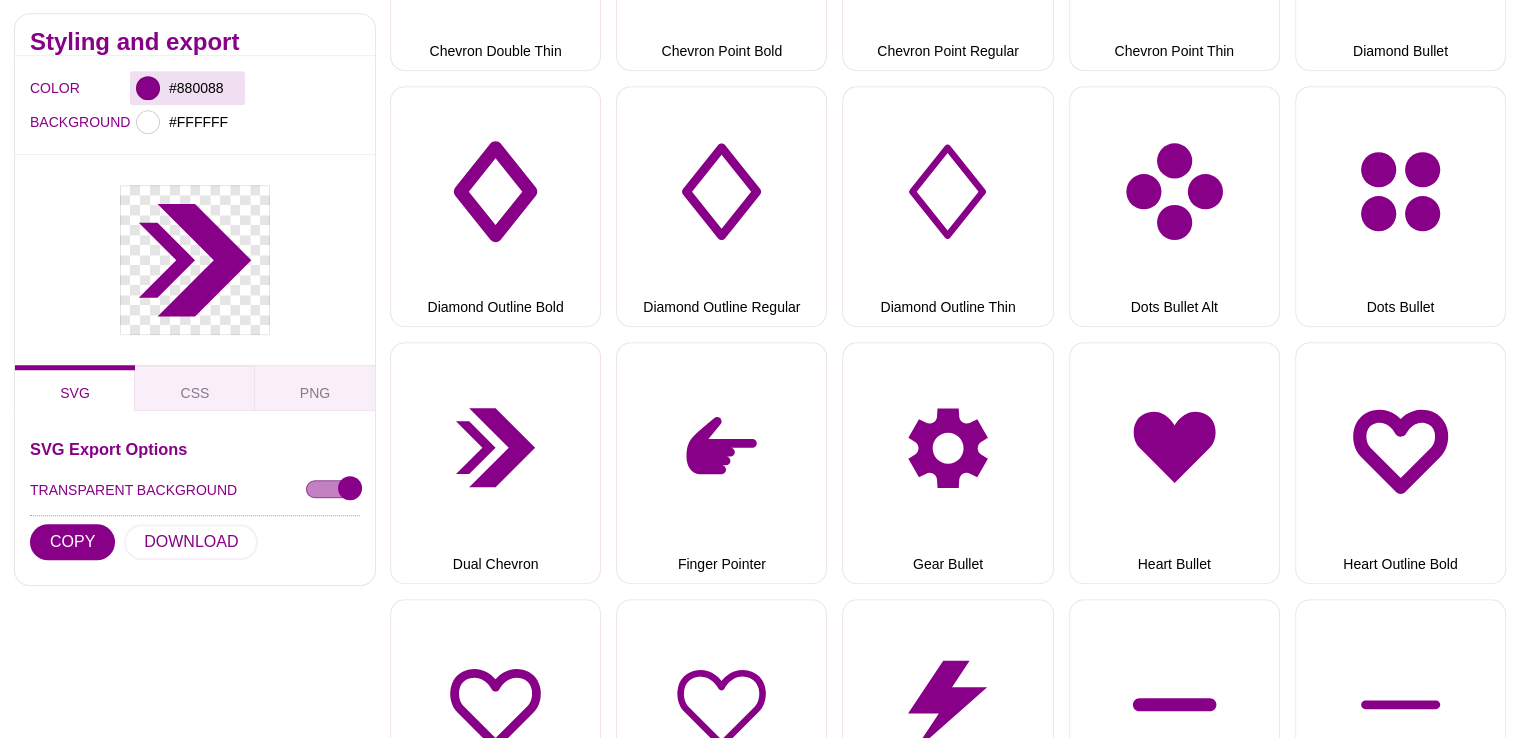 click at bounding box center (148, 89) 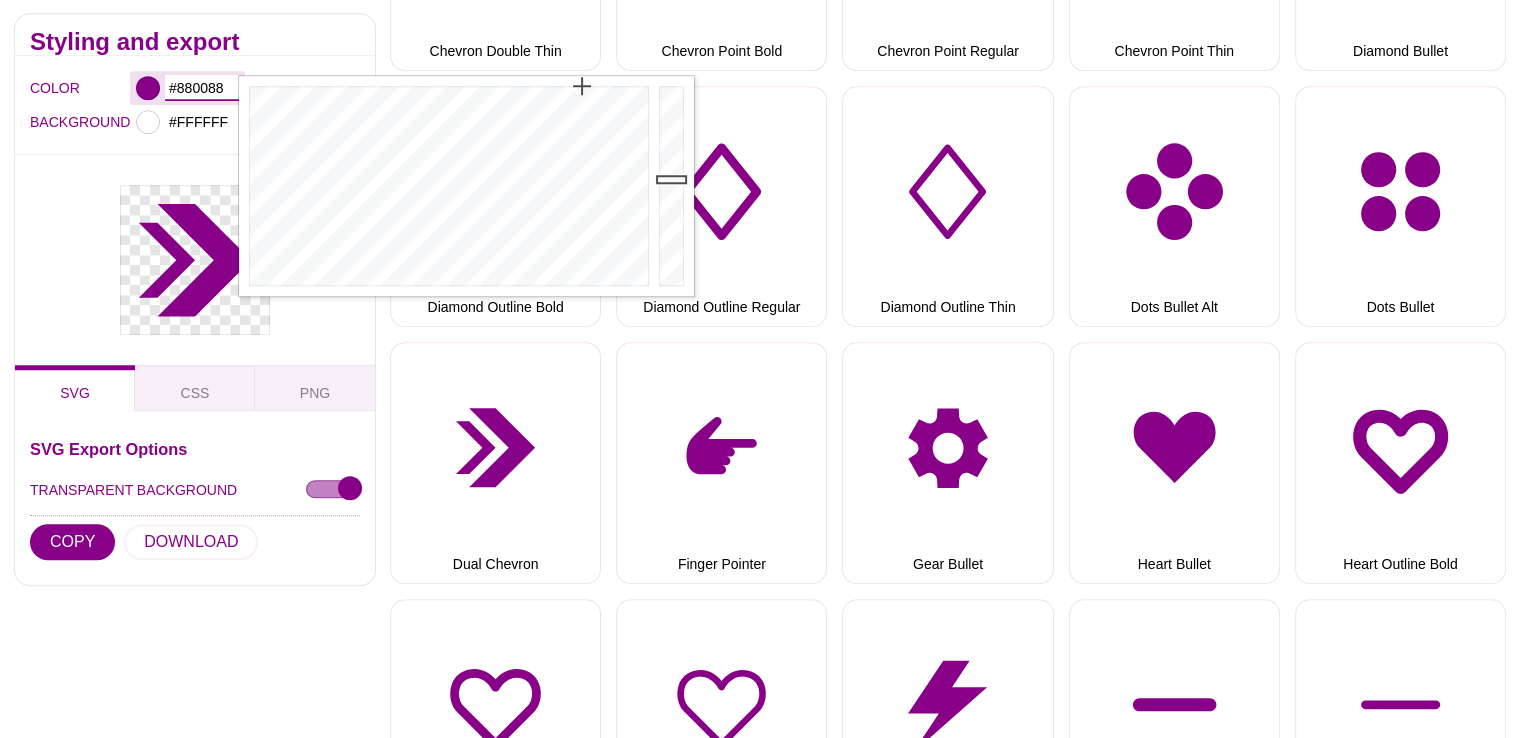 click on "#880088" at bounding box center (202, 89) 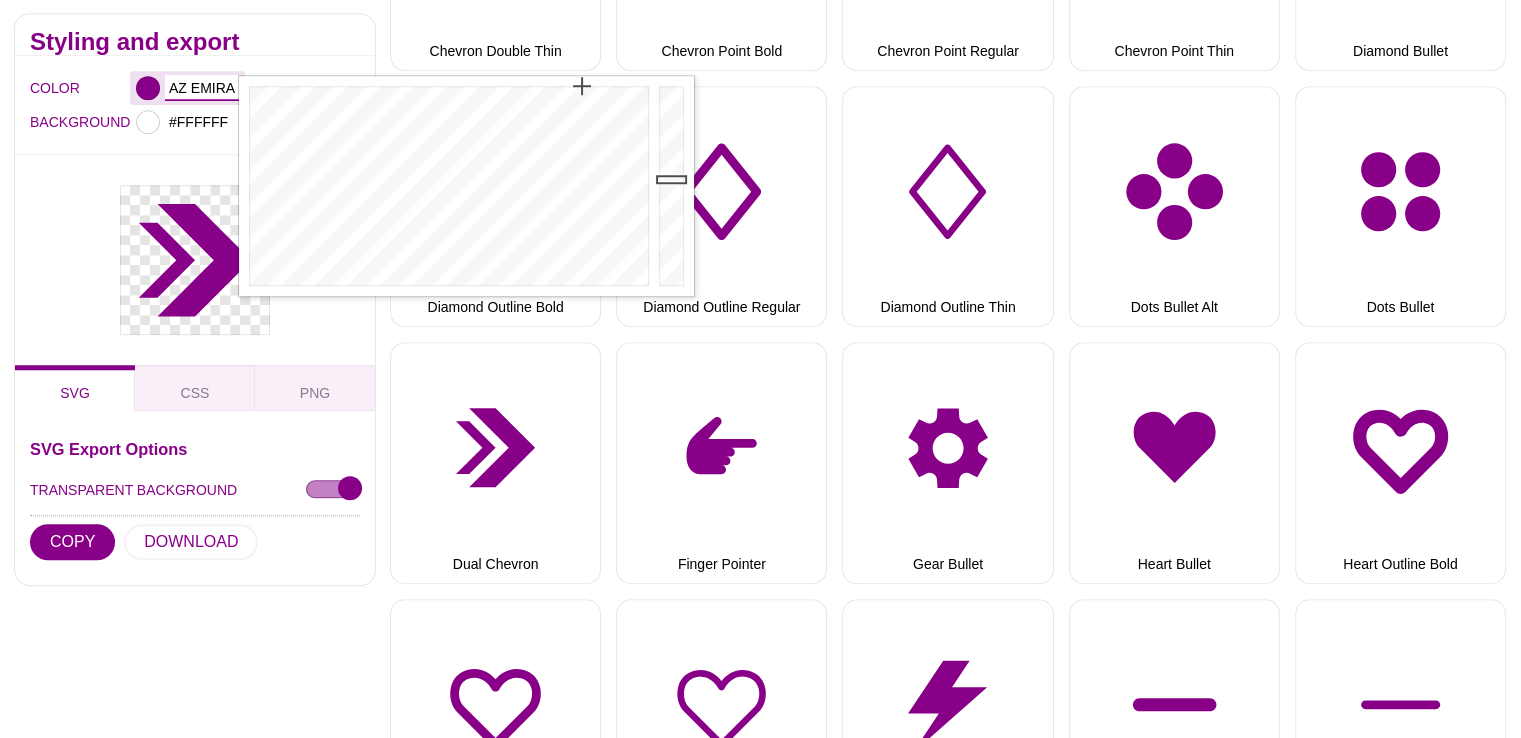 scroll, scrollTop: 0, scrollLeft: 1243, axis: horizontal 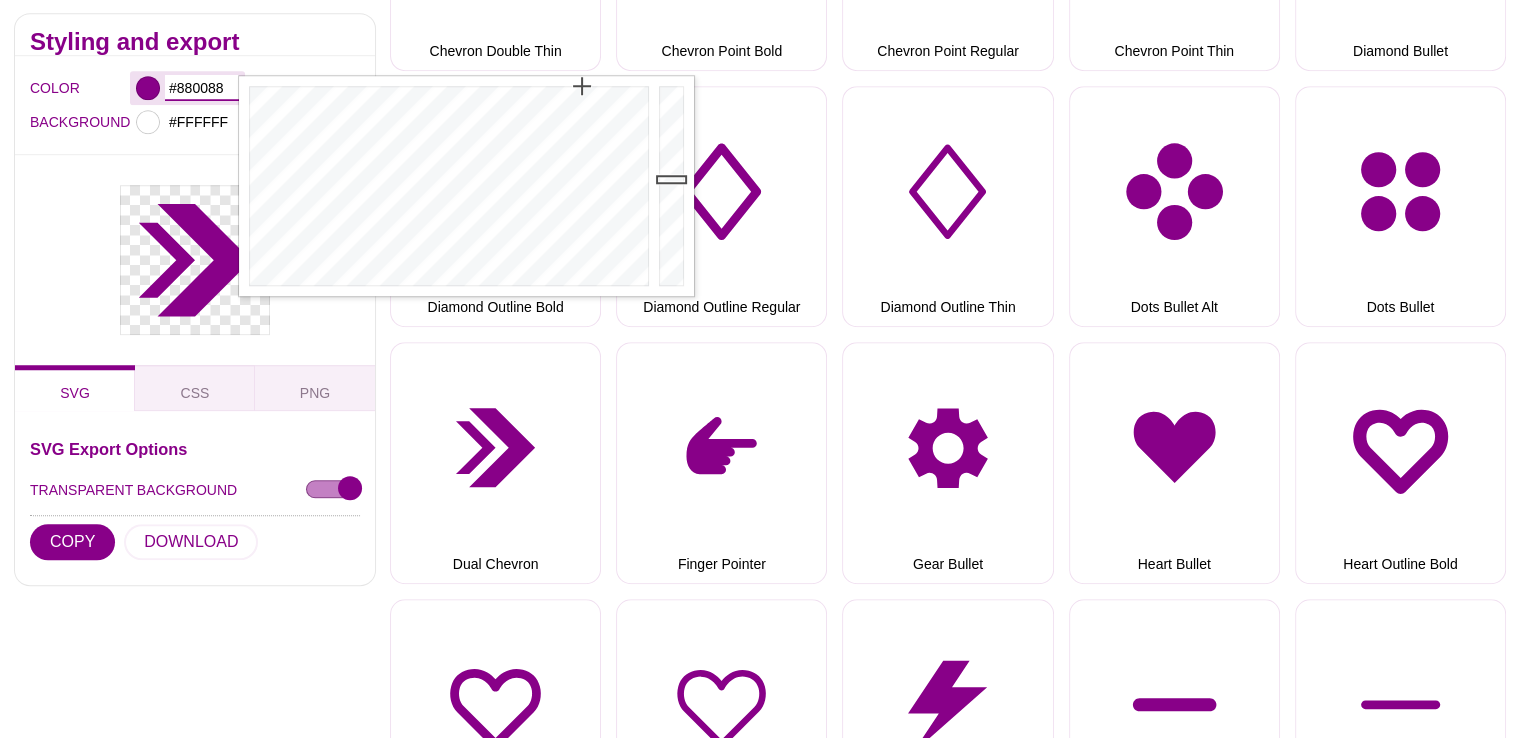 drag, startPoint x: 222, startPoint y: 87, endPoint x: 132, endPoint y: 97, distance: 90.55385 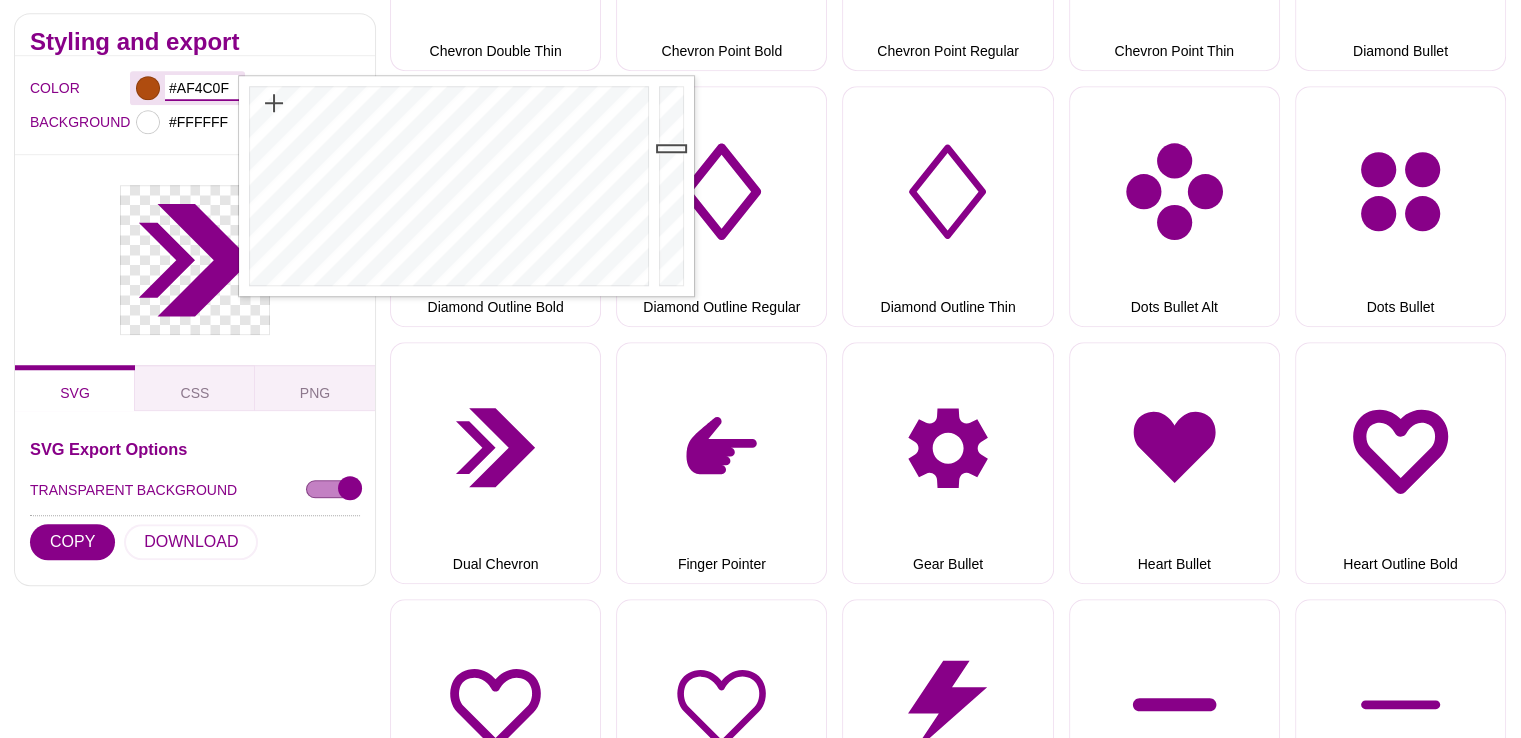 type on "#AF4C0F" 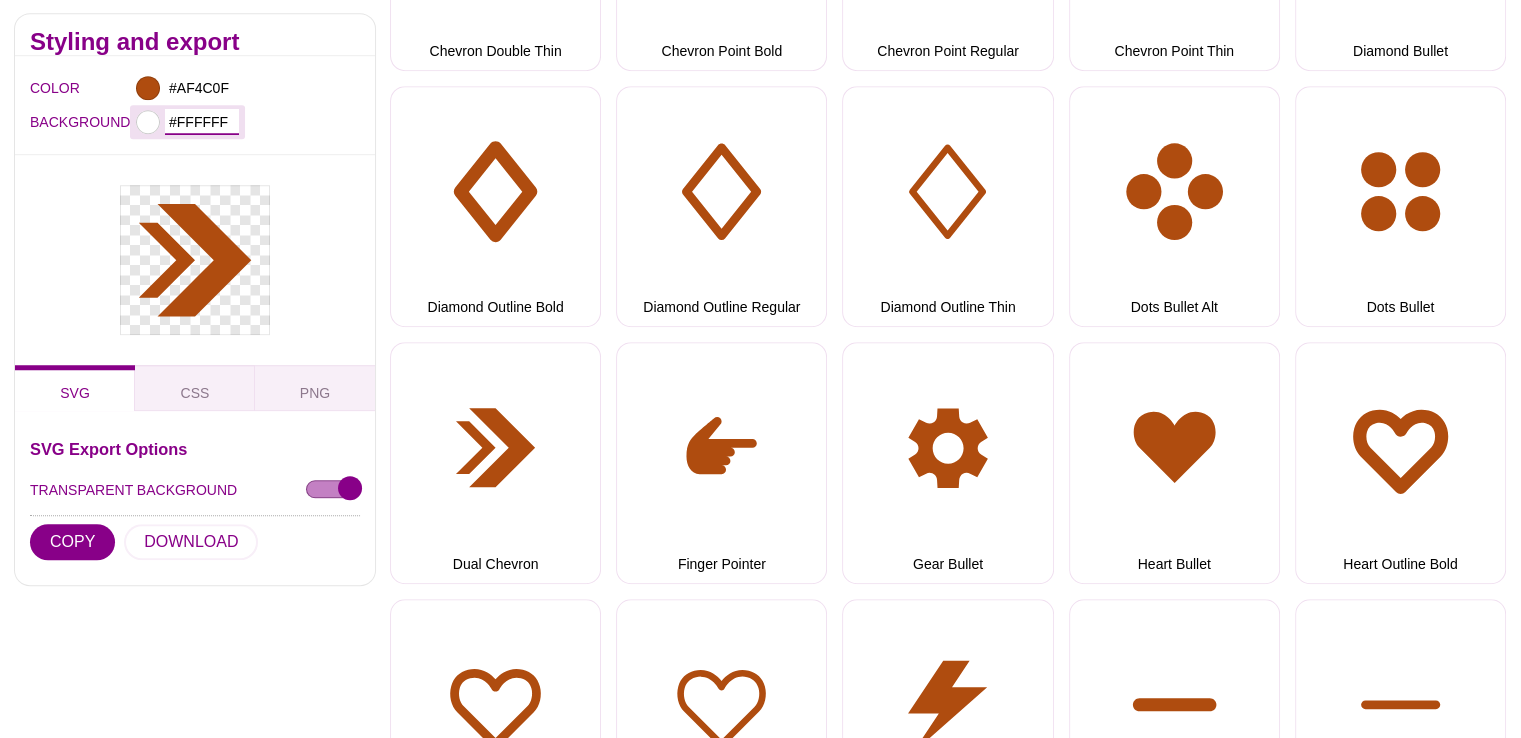 click on "#FFFFFF" at bounding box center [202, 123] 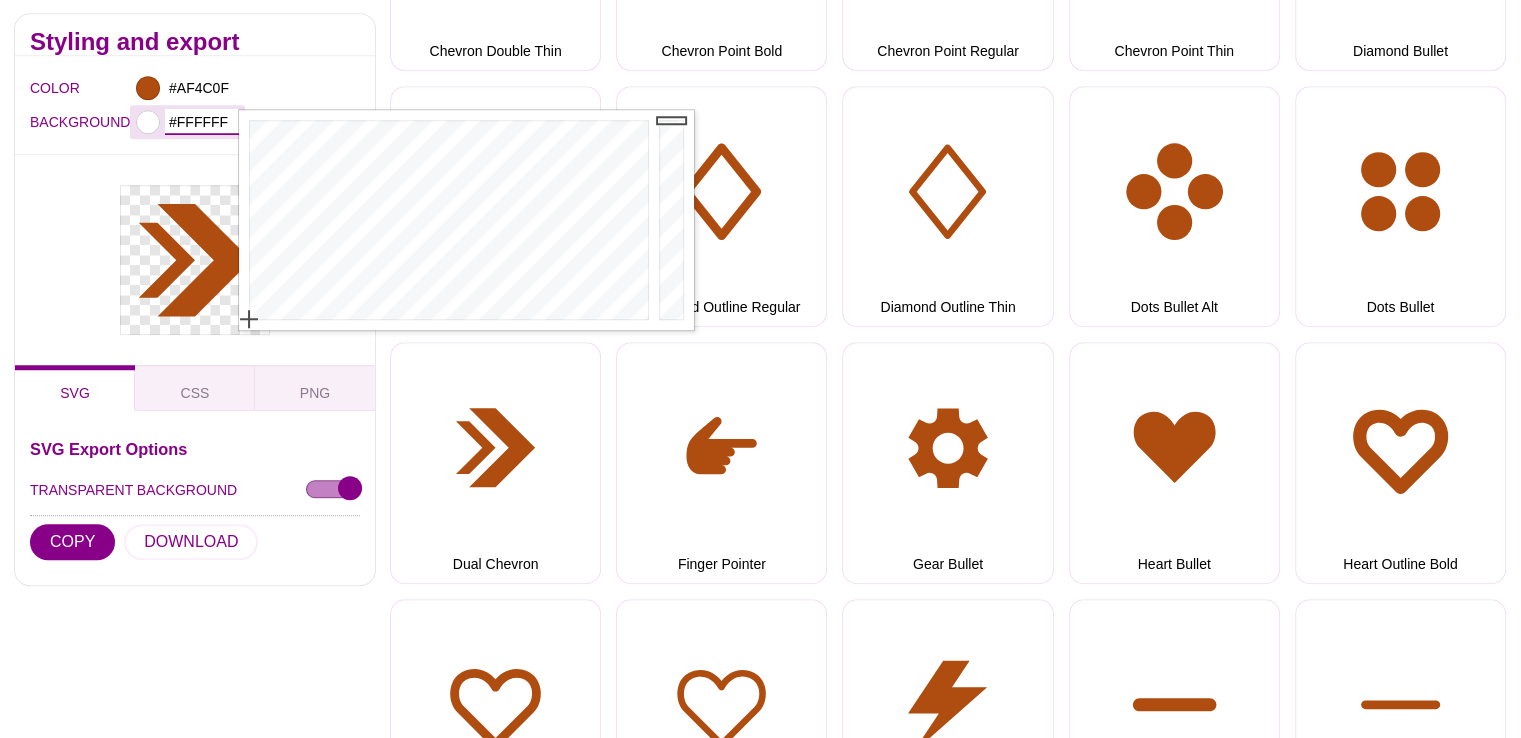 click on "#FFFFFF" at bounding box center [202, 123] 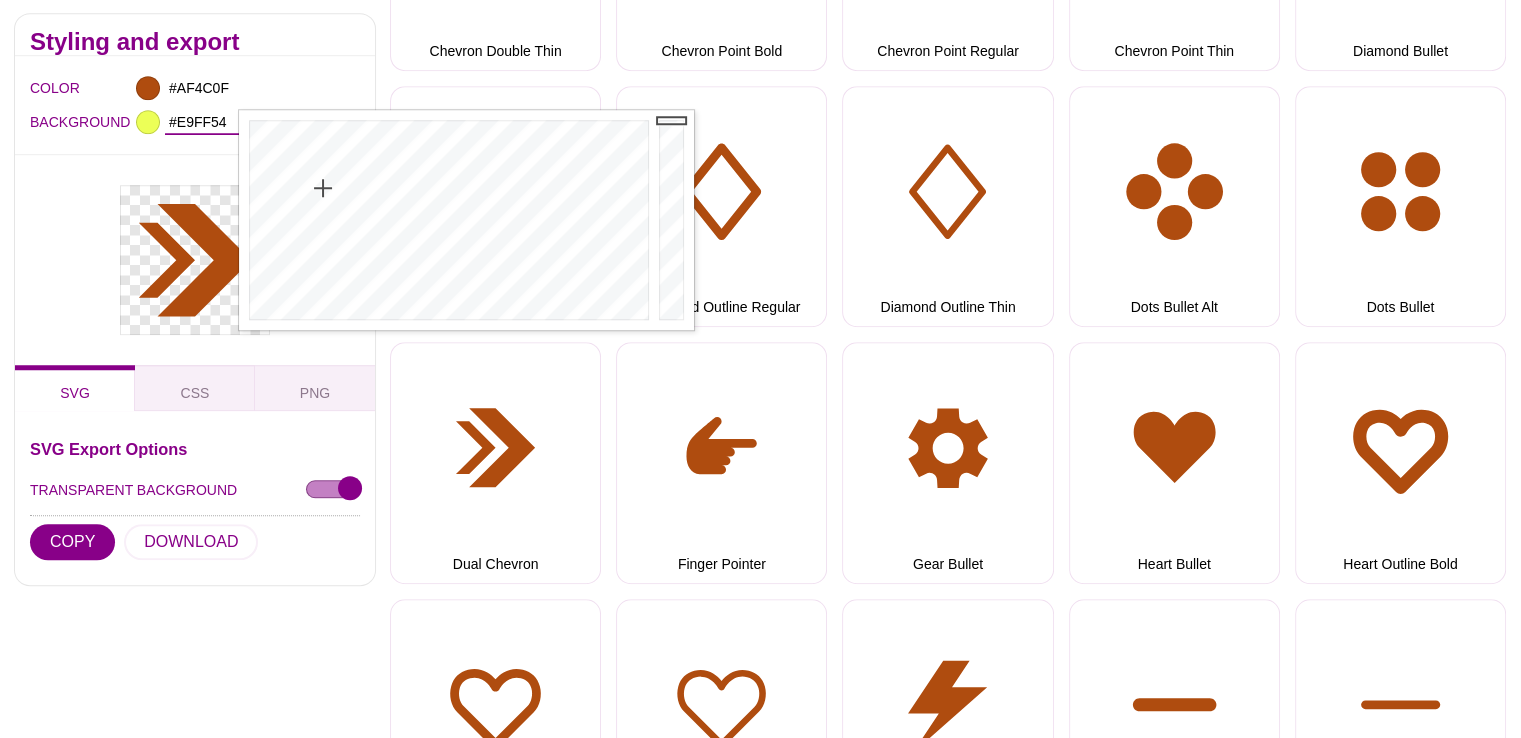 drag, startPoint x: 251, startPoint y: 321, endPoint x: 324, endPoint y: 185, distance: 154.35349 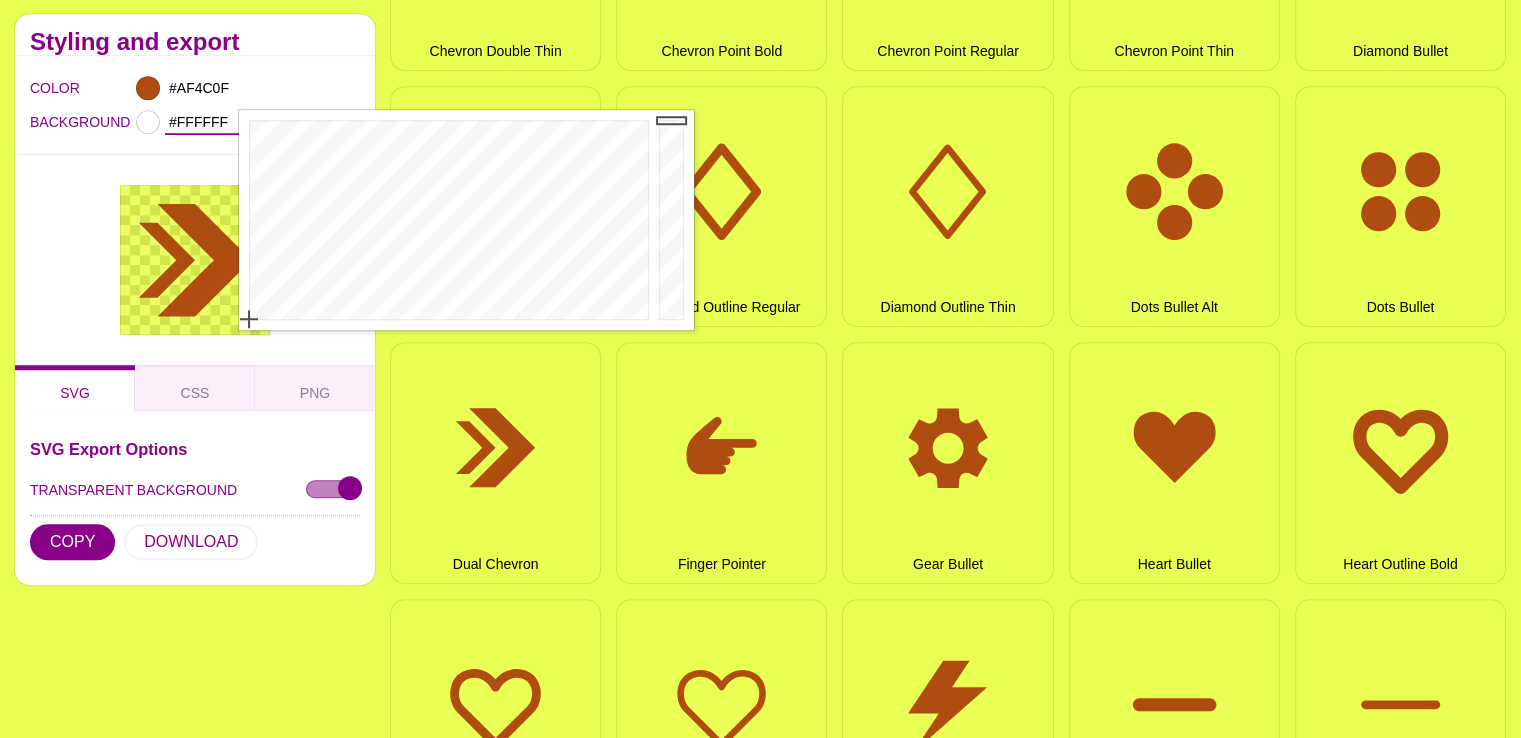 drag, startPoint x: 324, startPoint y: 185, endPoint x: 208, endPoint y: 346, distance: 198.43639 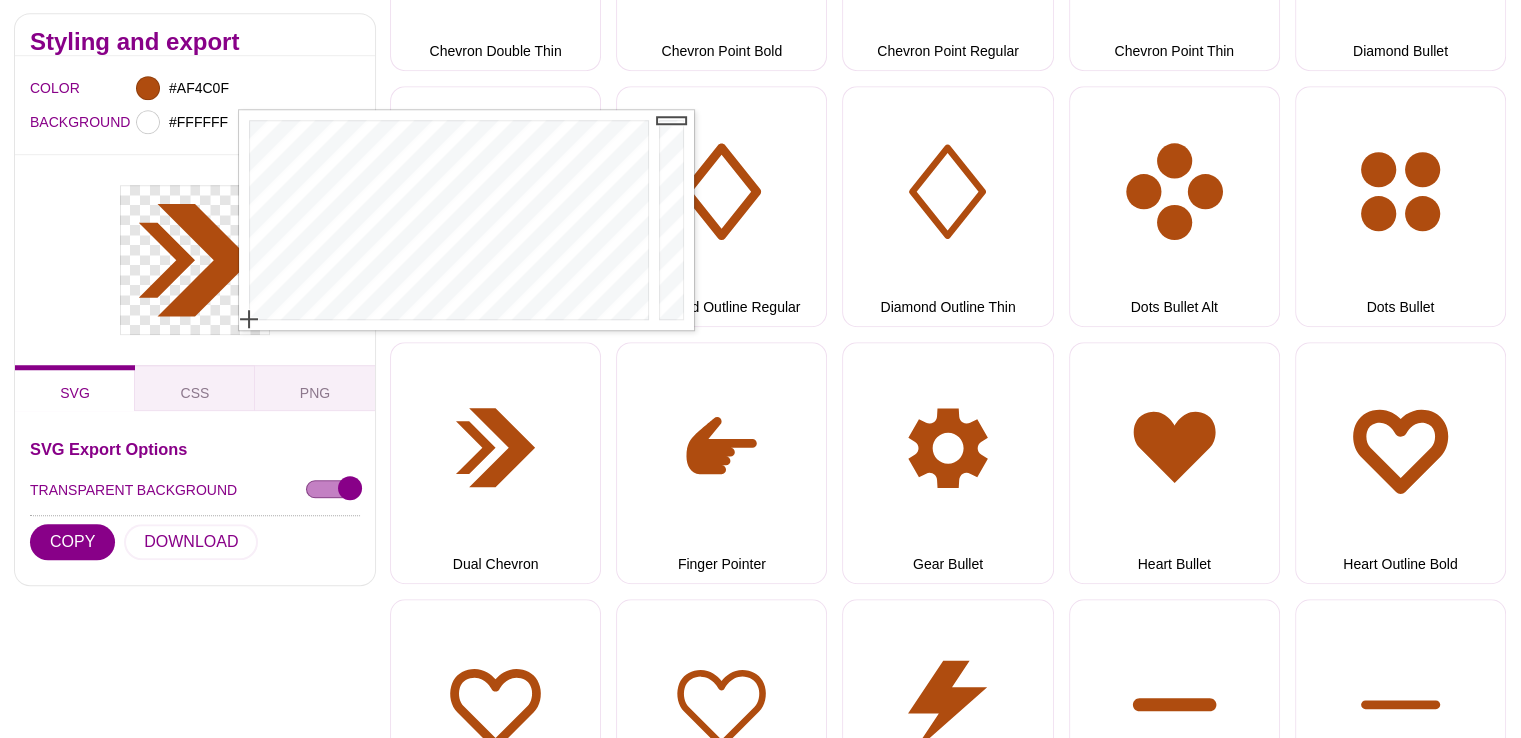 click on "Styling and export
COLOR
#AF4C0F
BACKGROUND
#FFFFFF
SVG
CSS
PNG
SVG Export Options
TRANSPARENT BACKGROUND
COPY
DOWNLOAD
CSS DataURI Export Options
TRANSPARENT BACKGROUND
COPY
PNG File Export Options
TRANSPARENT BACKGROUND
WIDTH
24
HEIGHT
24
DOWNLOAD" at bounding box center [195, 823] 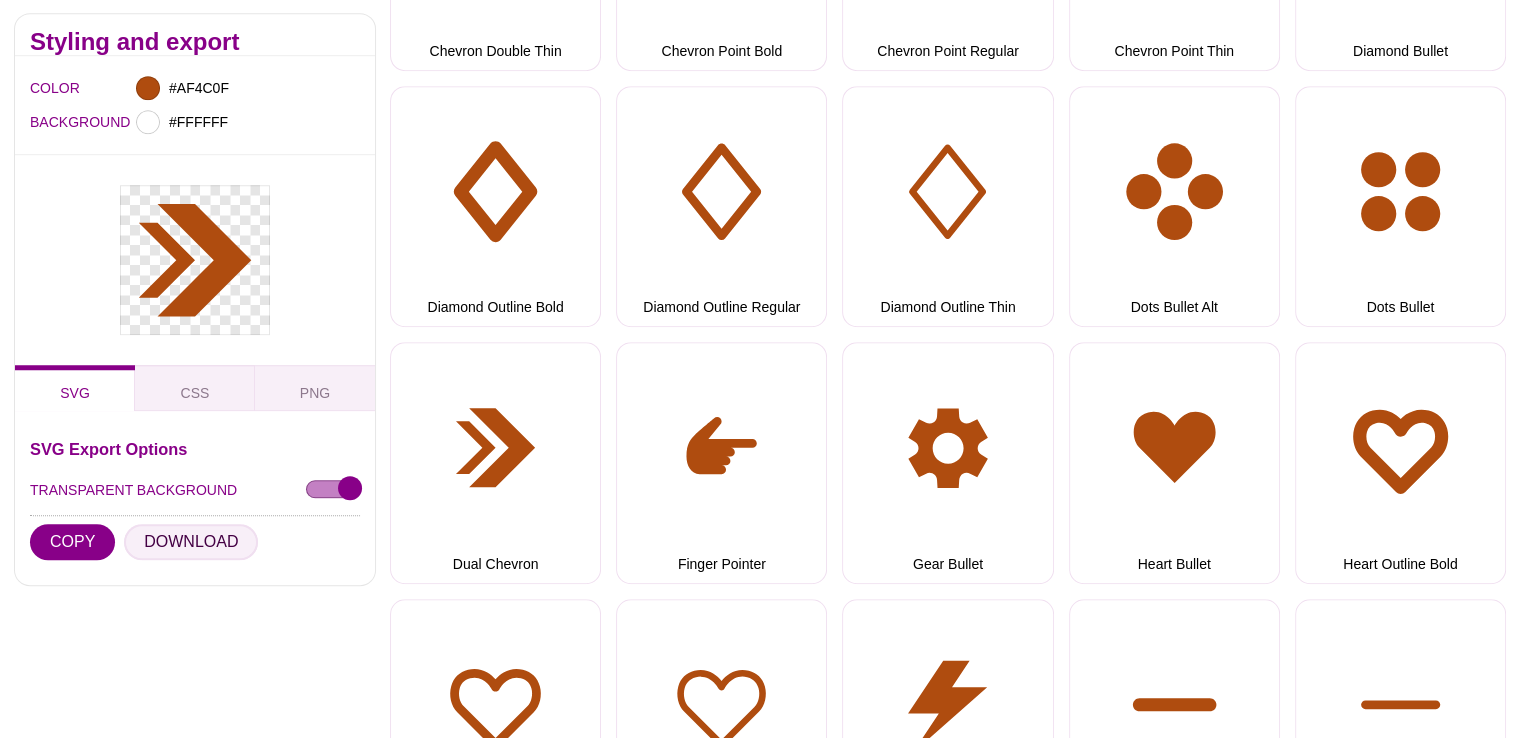 click on "DOWNLOAD" at bounding box center [191, 543] 